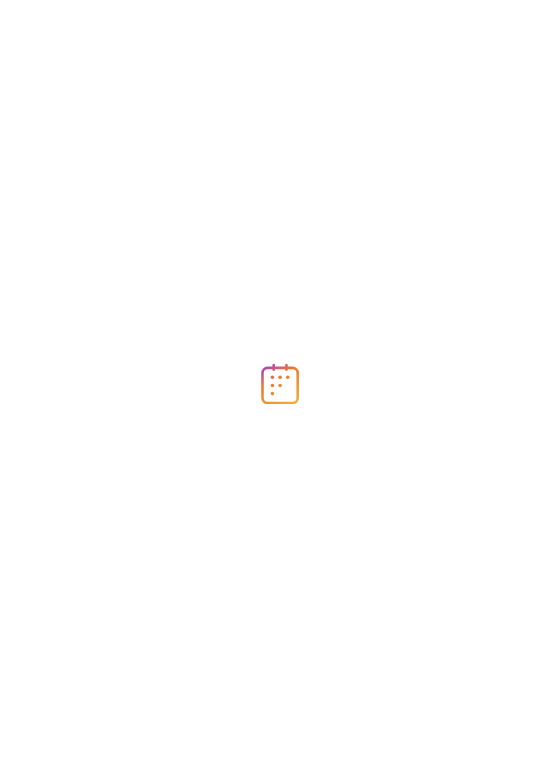 scroll, scrollTop: 0, scrollLeft: 0, axis: both 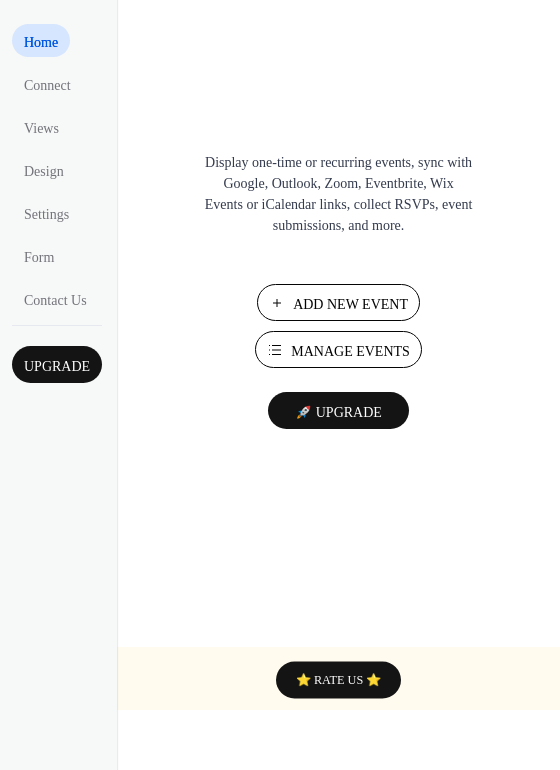 click on "Manage Events" at bounding box center (350, 351) 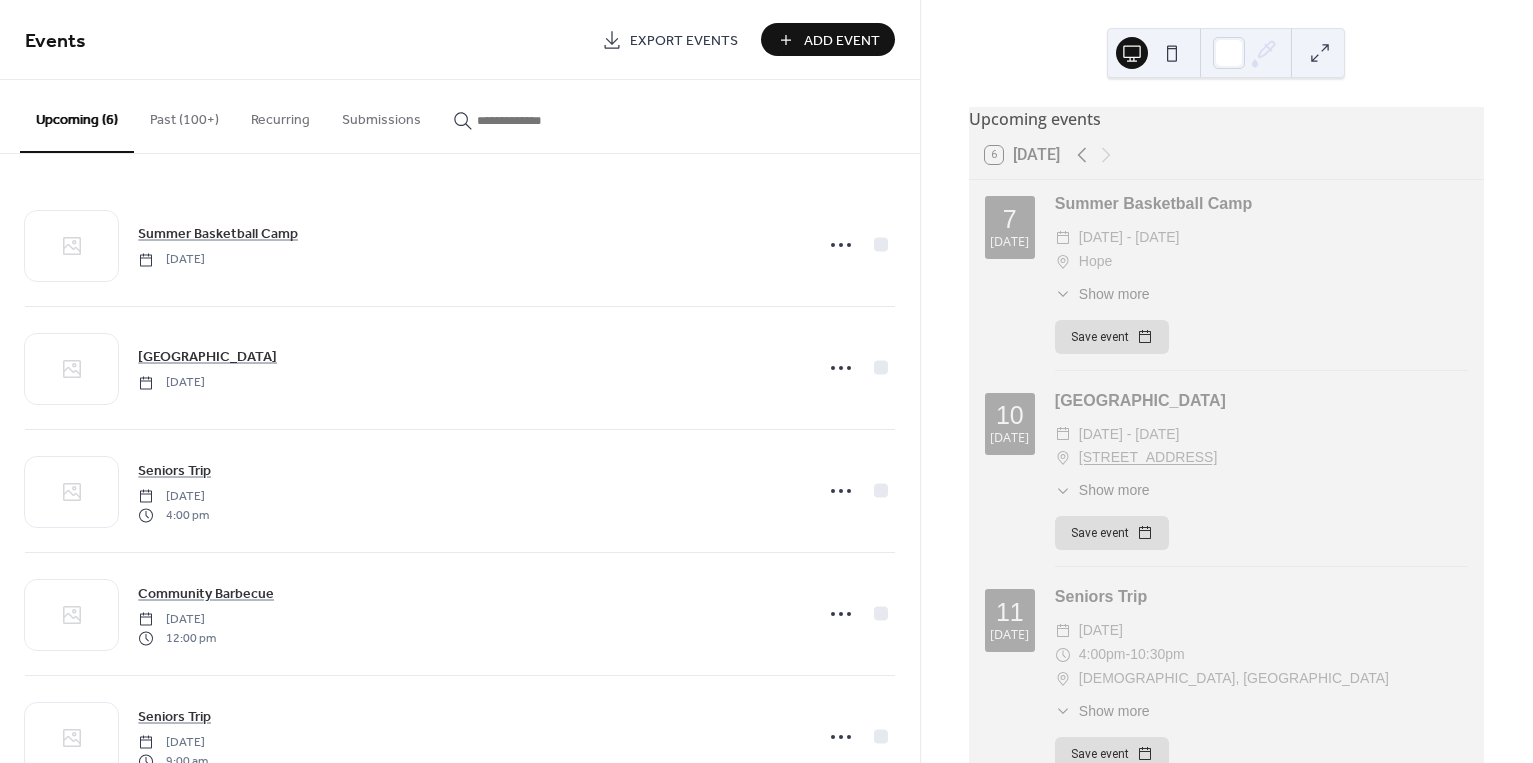 scroll, scrollTop: 0, scrollLeft: 0, axis: both 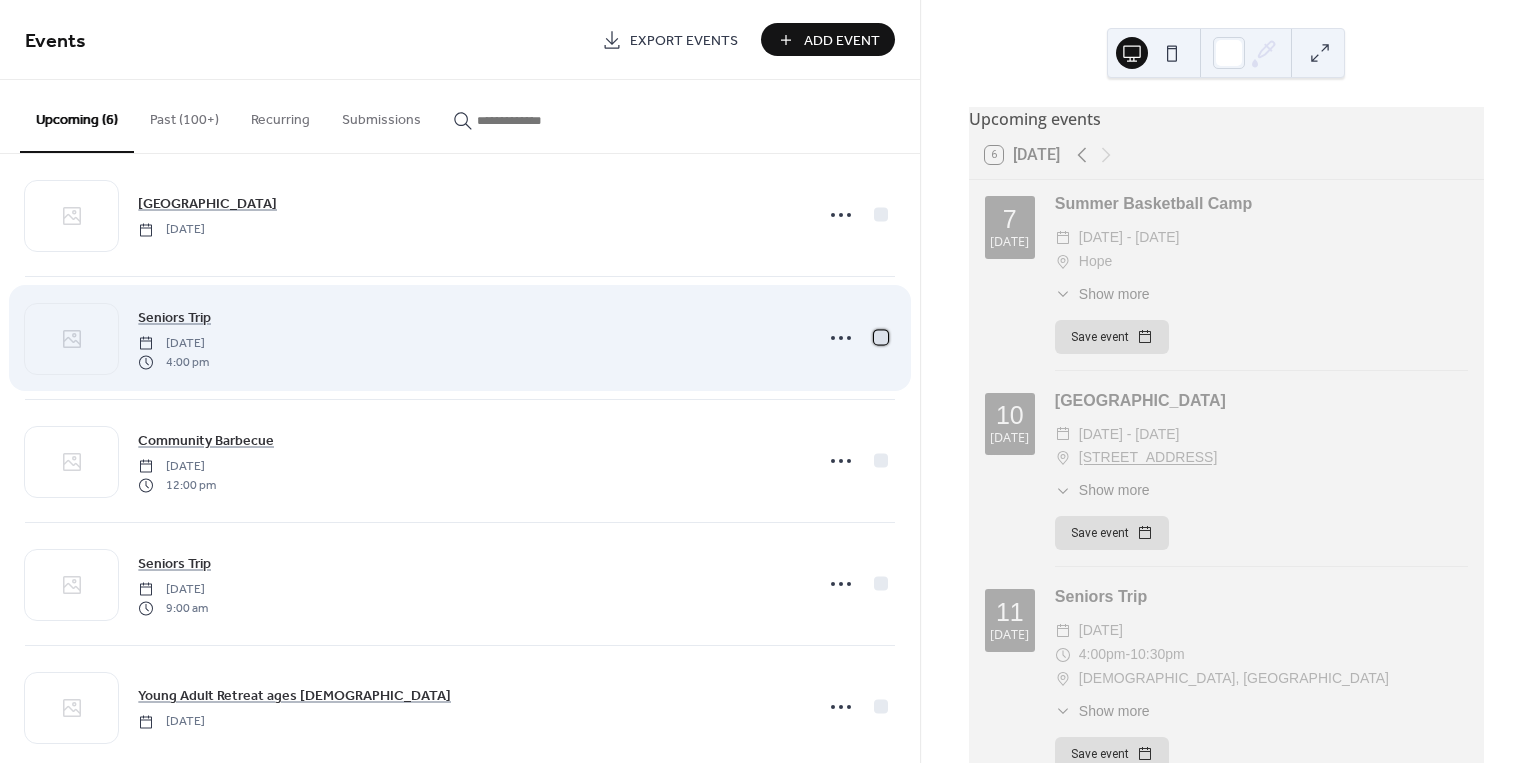 click at bounding box center [881, 337] 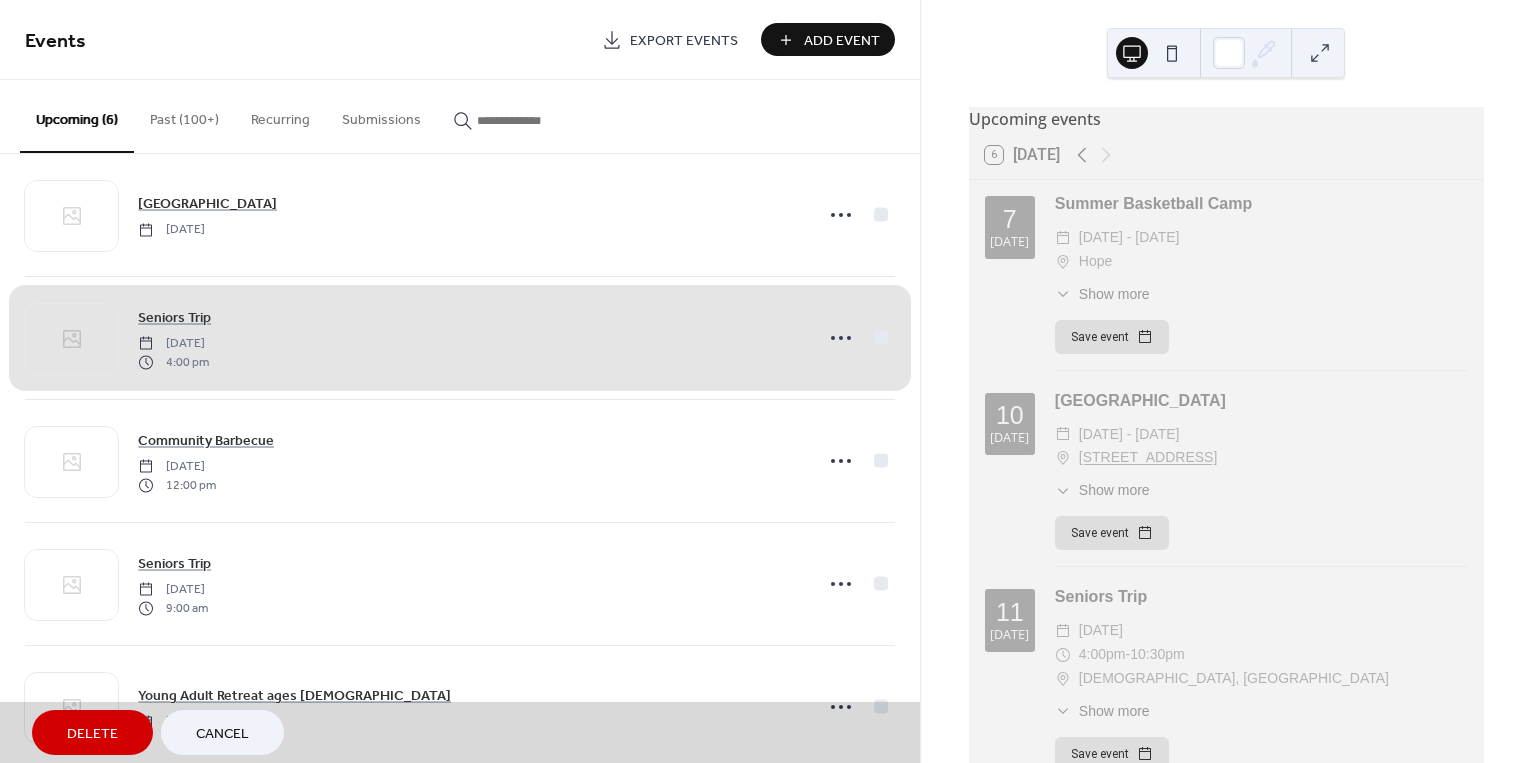 click on "Delete" at bounding box center [92, 734] 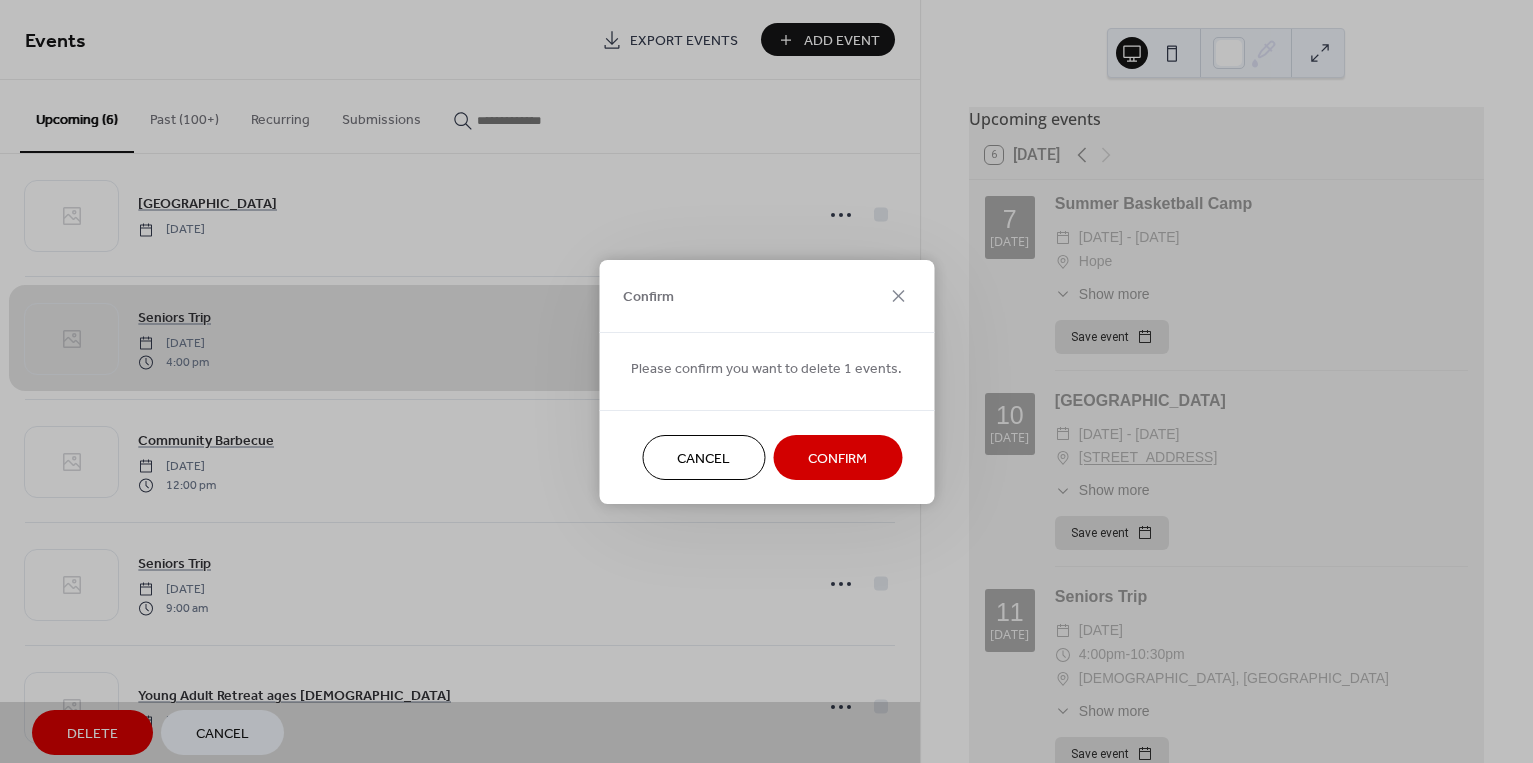 click on "Confirm" at bounding box center [837, 458] 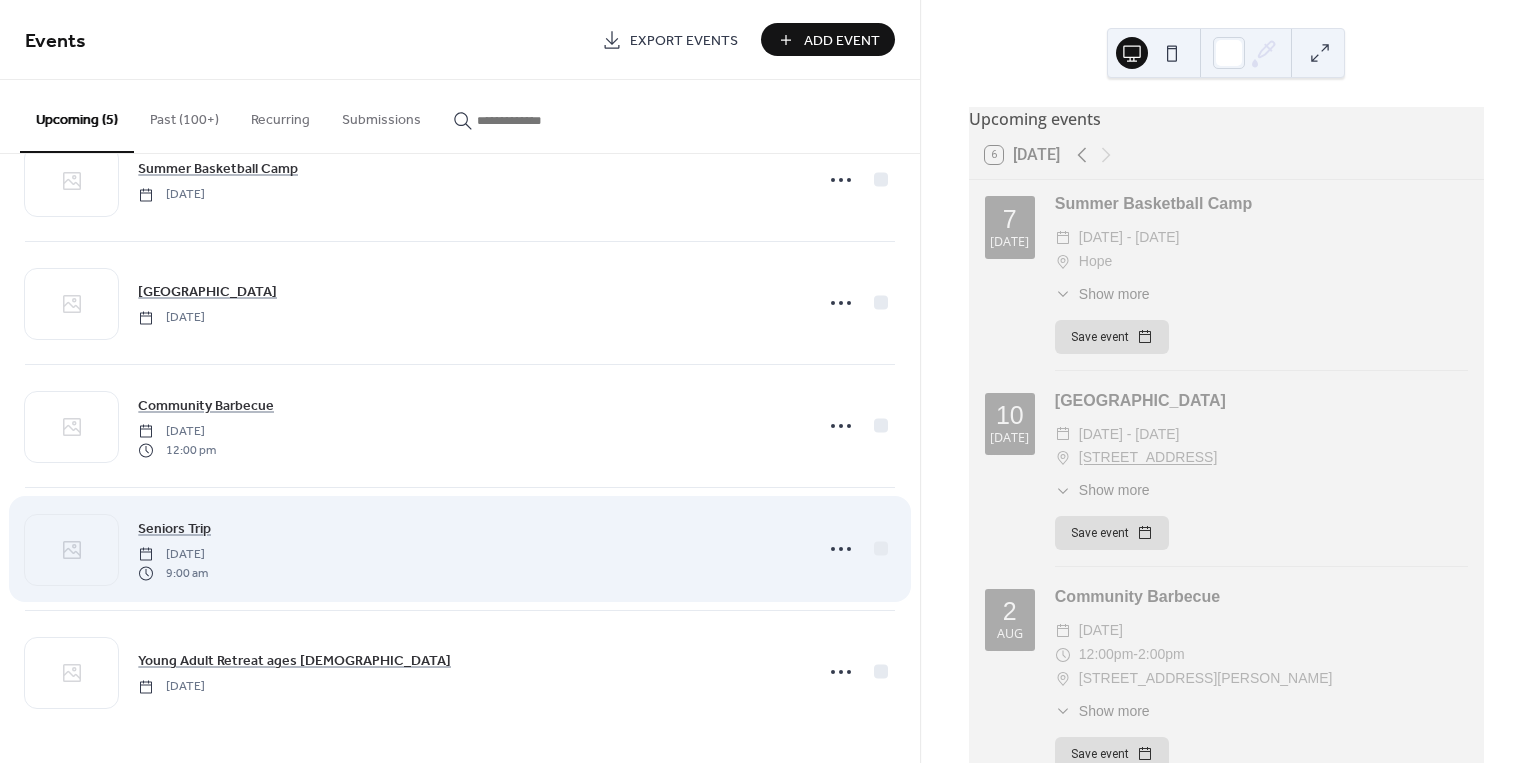 scroll, scrollTop: 65, scrollLeft: 0, axis: vertical 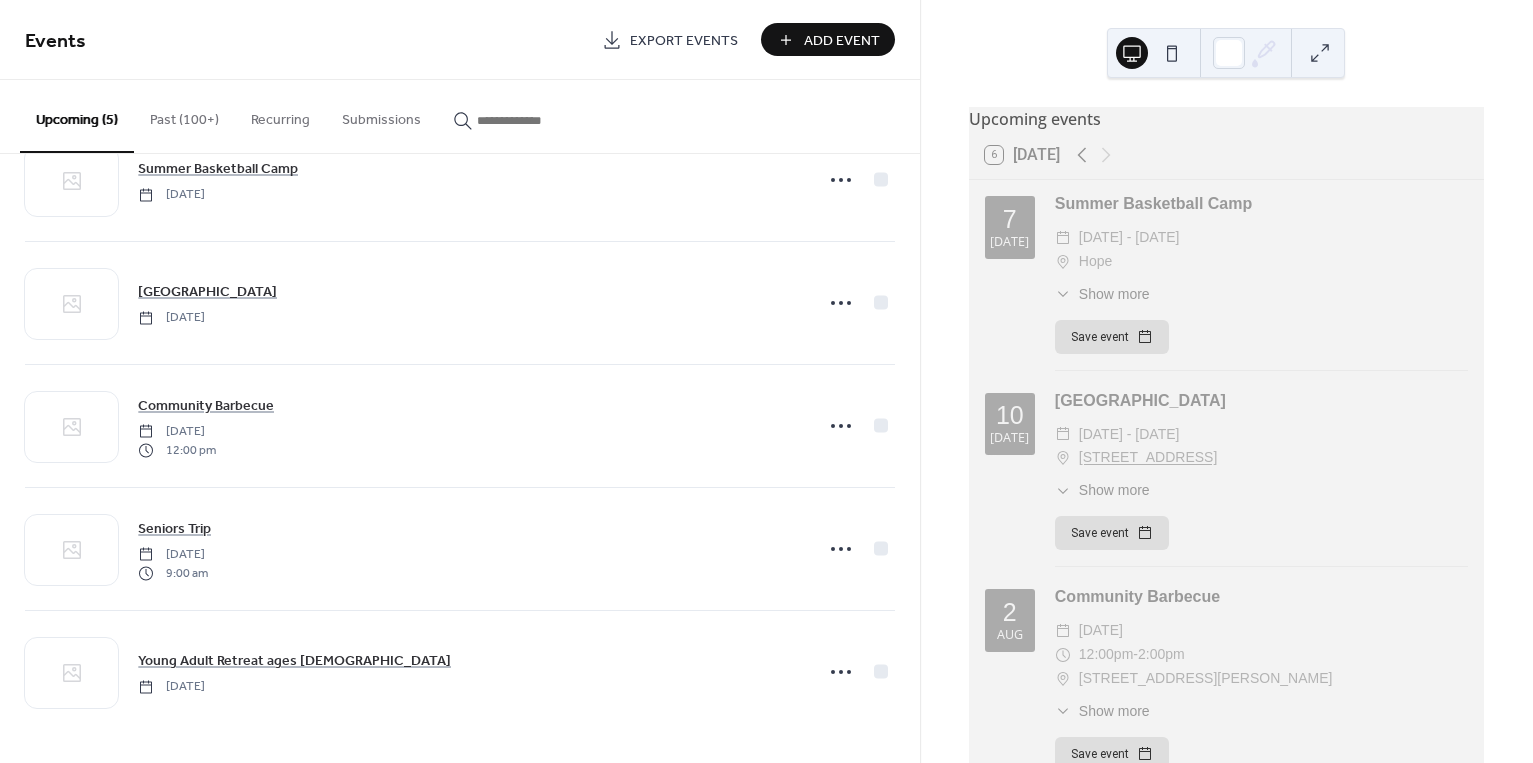 click on "Add Event" at bounding box center (842, 41) 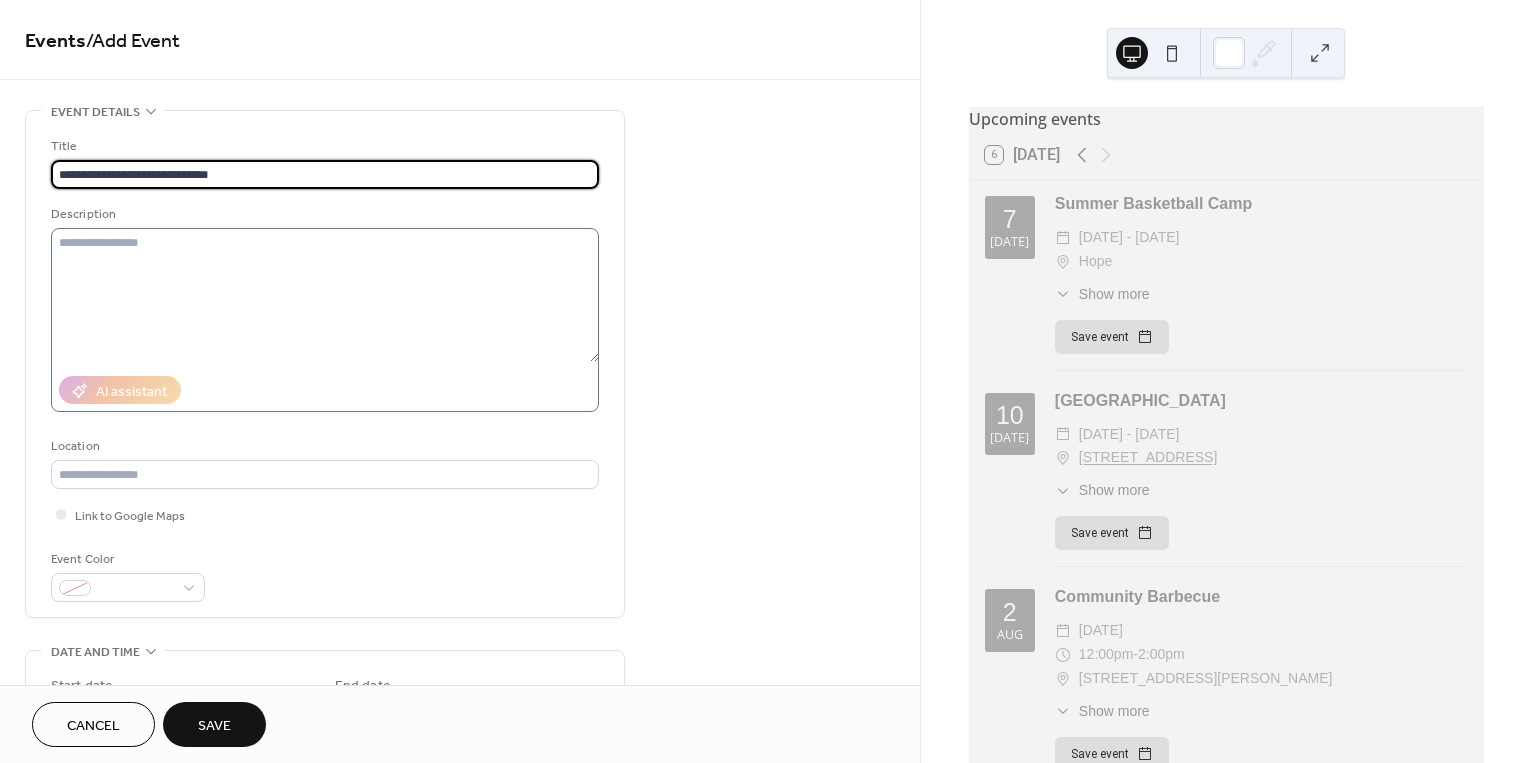 type on "**********" 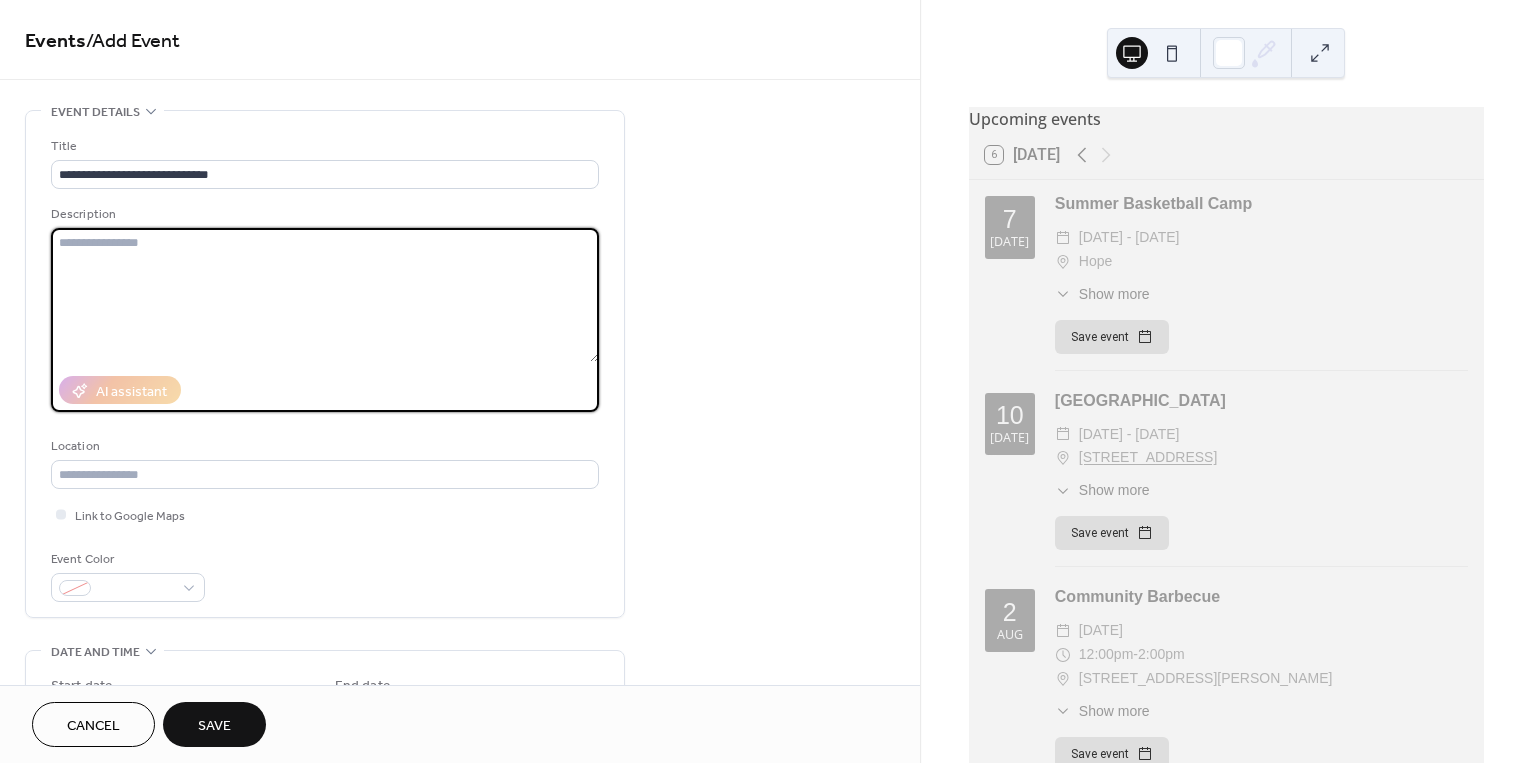 click at bounding box center (325, 295) 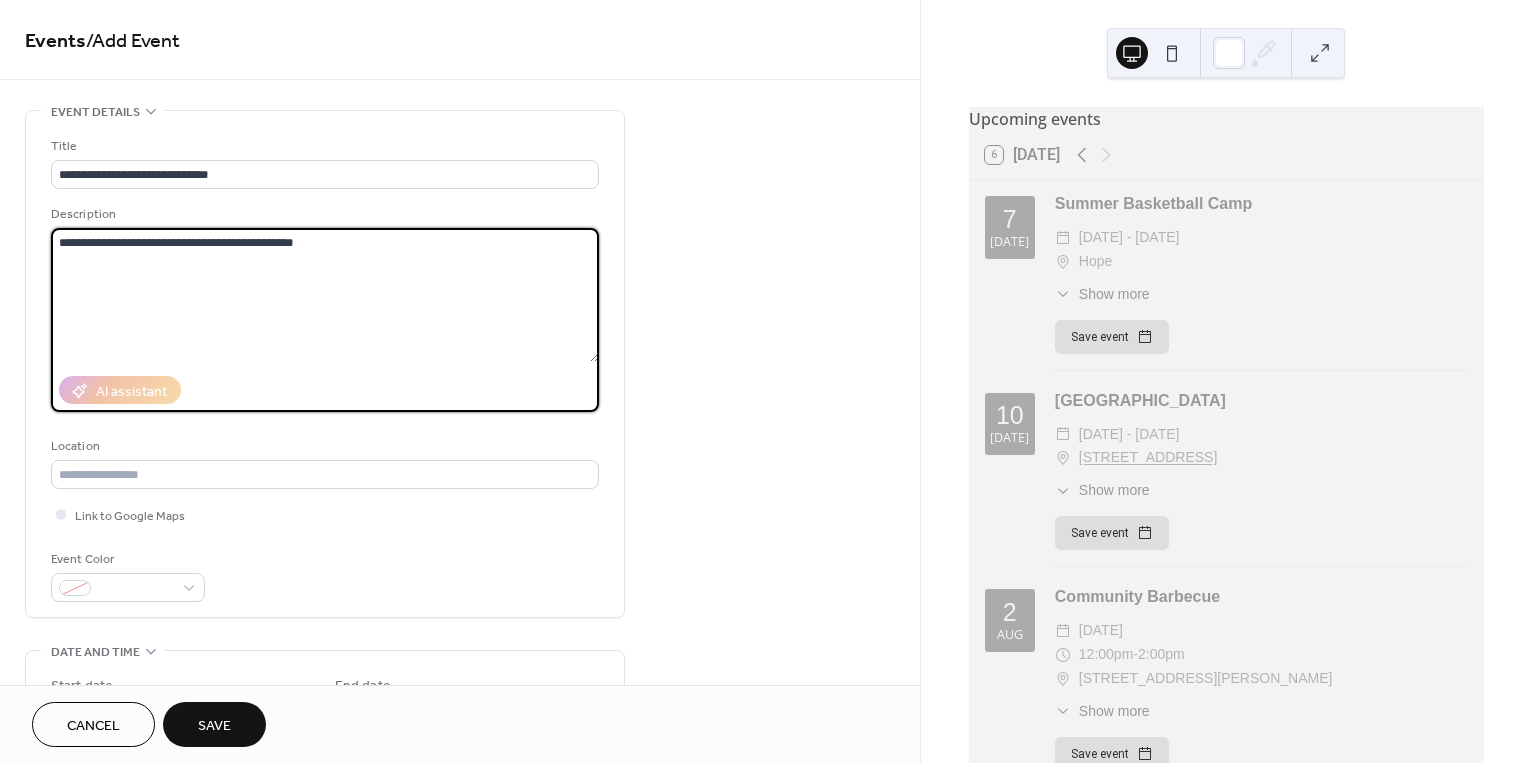 click on "**********" at bounding box center (325, 295) 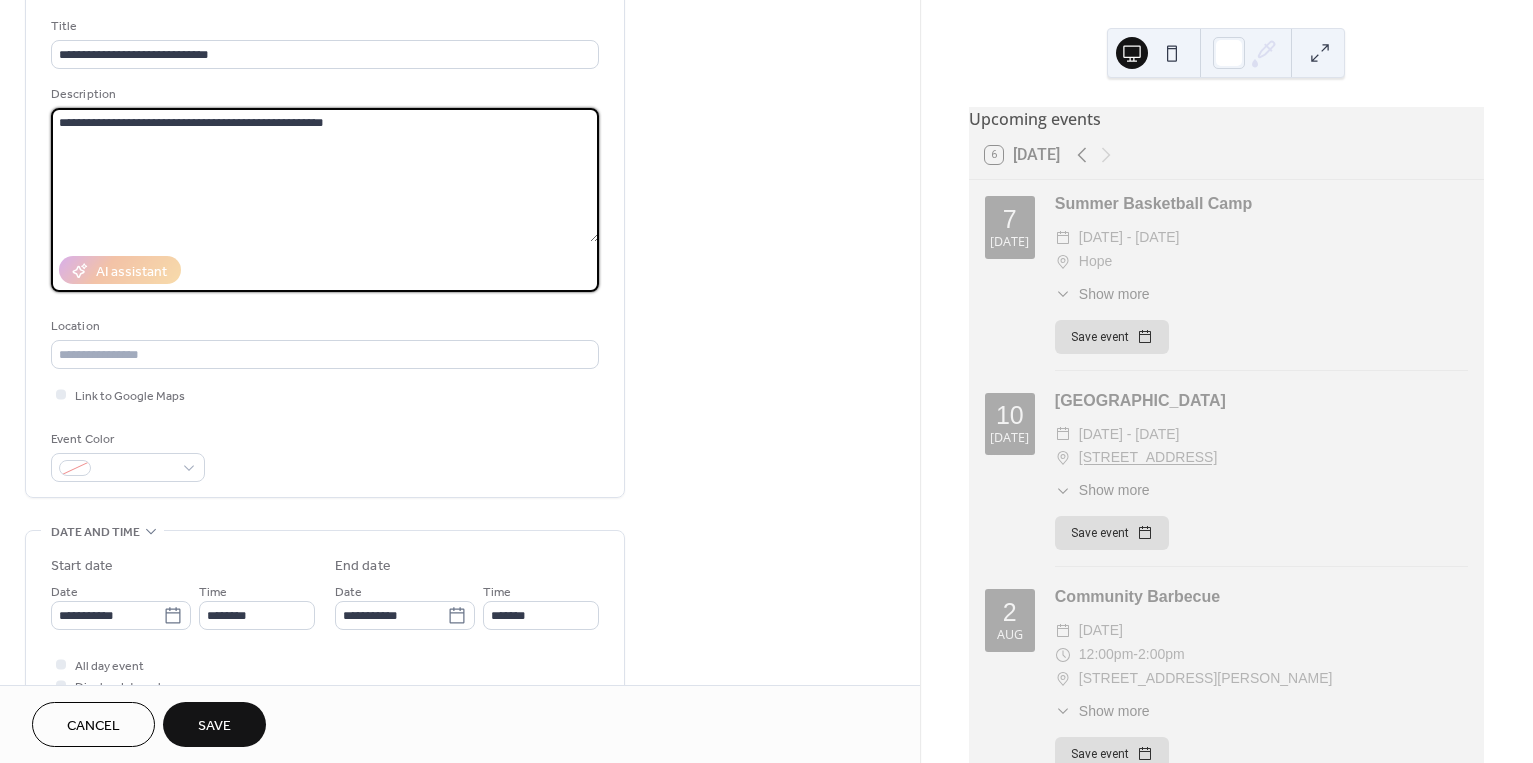 scroll, scrollTop: 122, scrollLeft: 0, axis: vertical 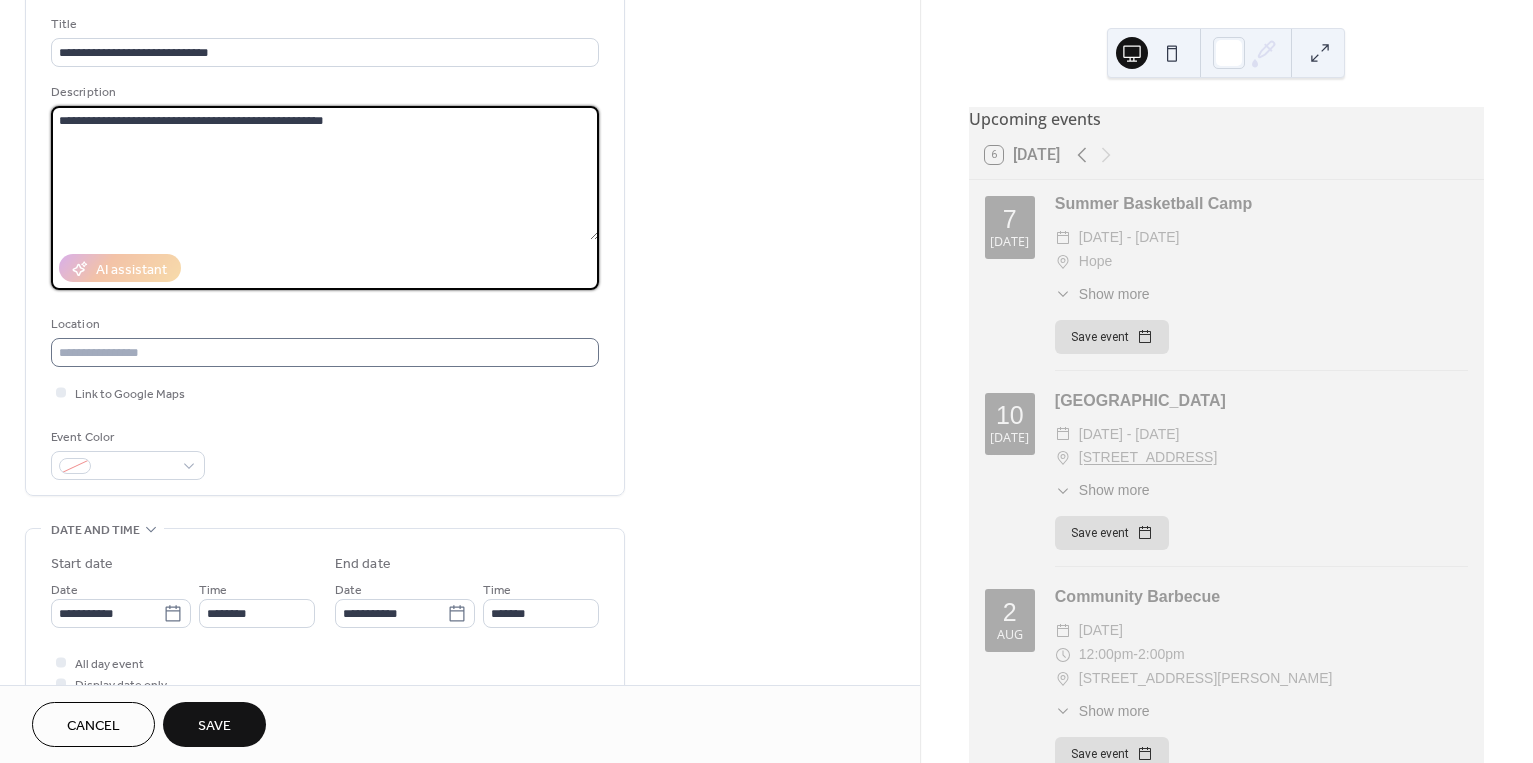 type on "**********" 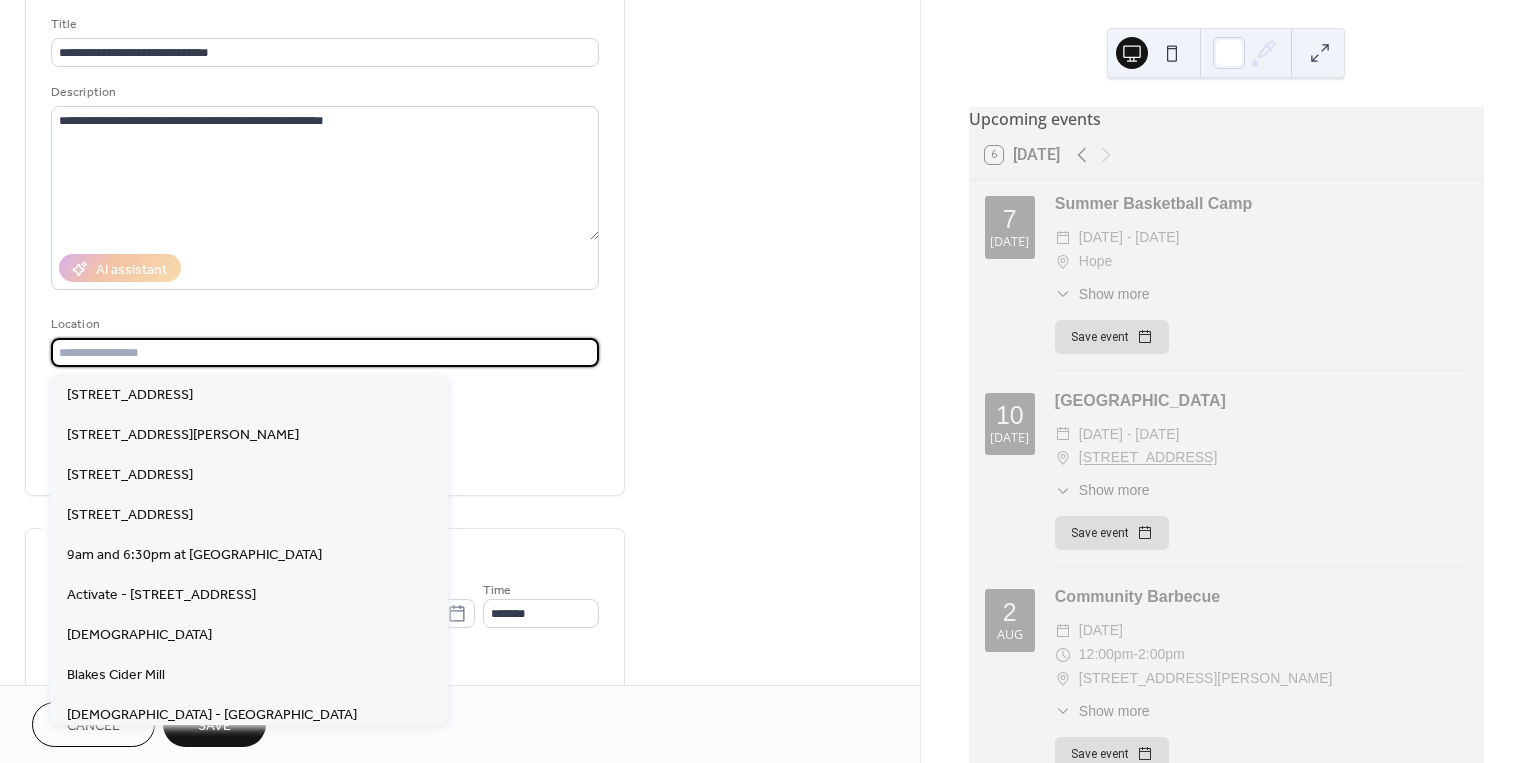 click at bounding box center (325, 352) 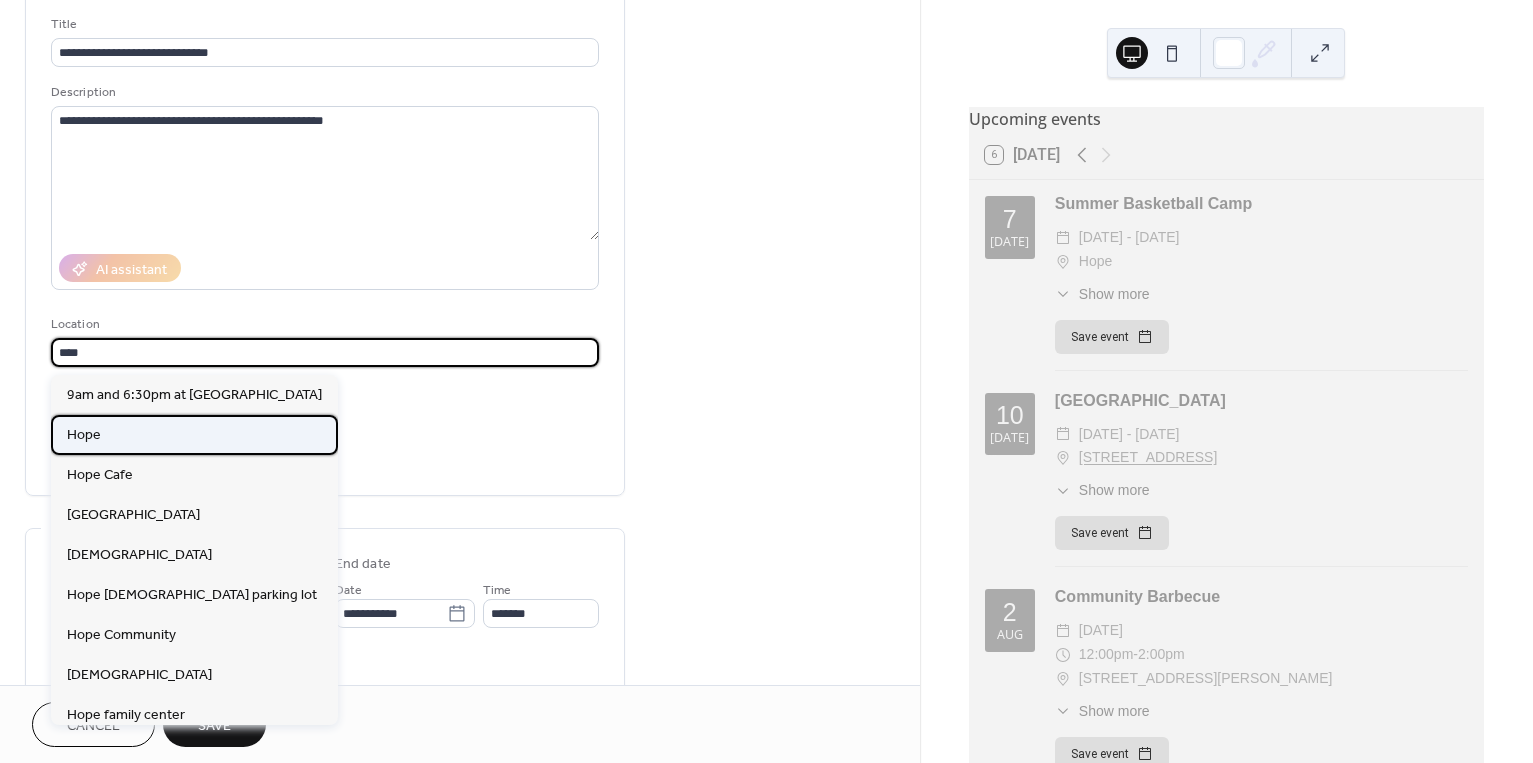 click on "Hope" at bounding box center [194, 435] 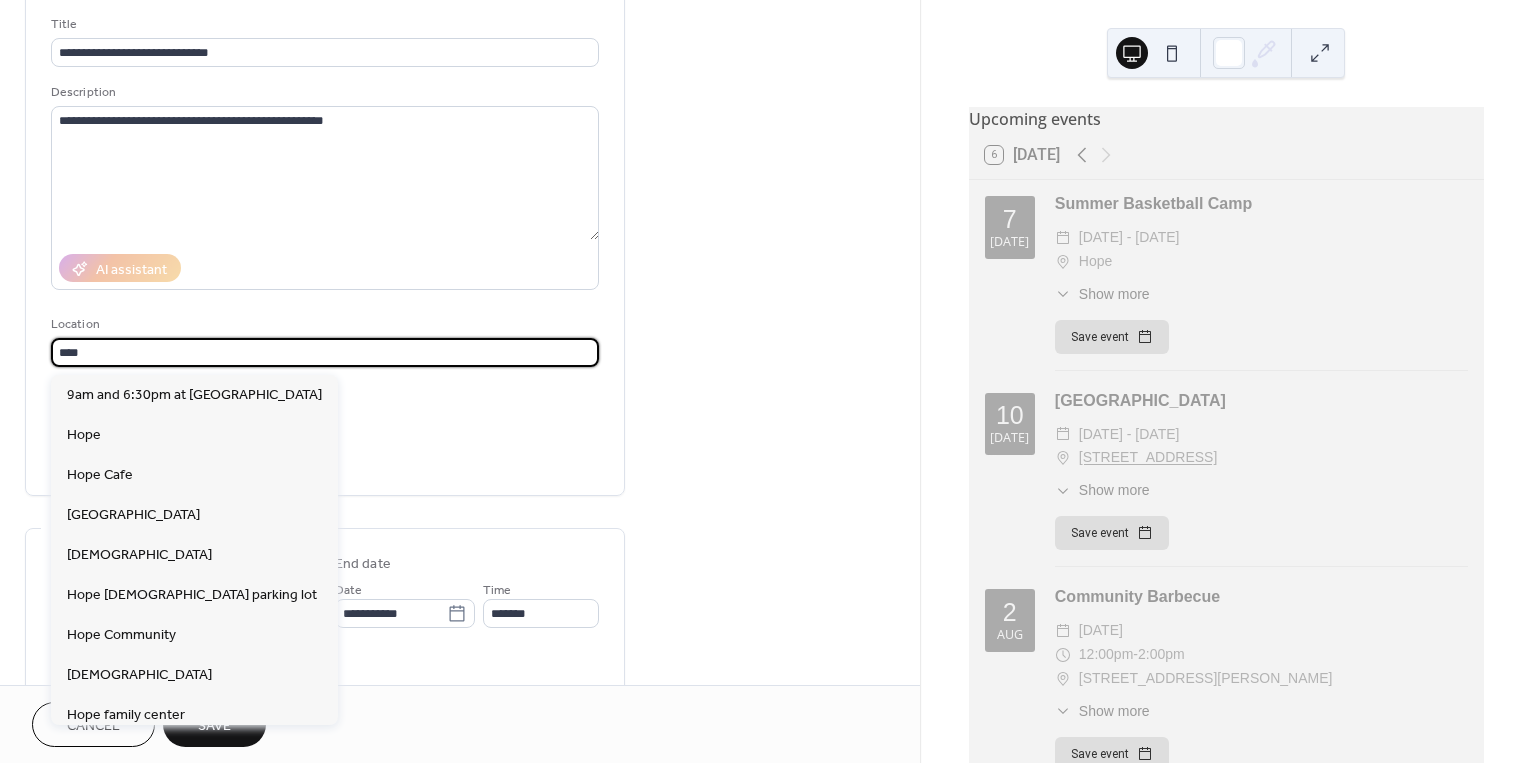 drag, startPoint x: 98, startPoint y: 357, endPoint x: 205, endPoint y: 366, distance: 107.37784 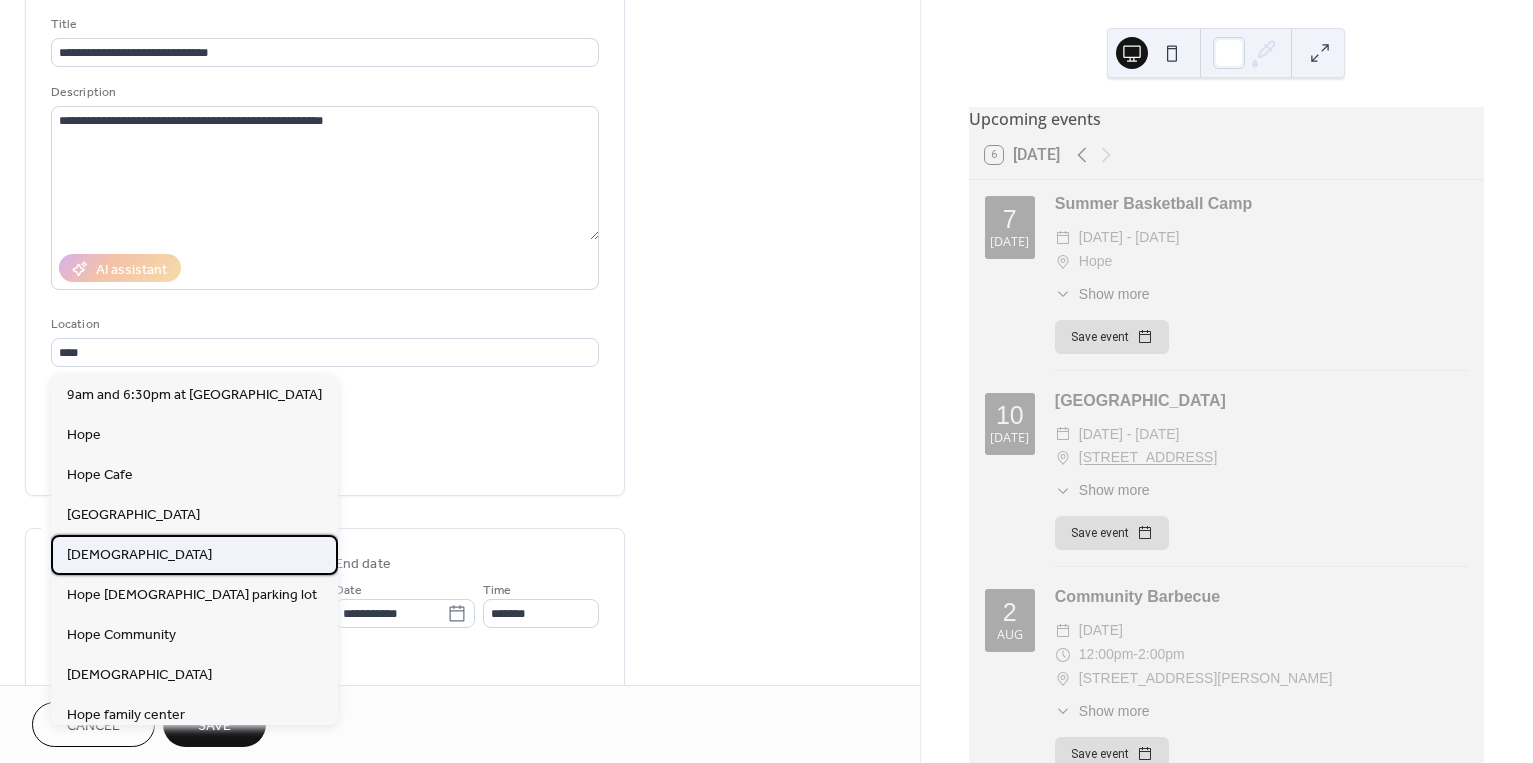 click on "Hope Church" at bounding box center [194, 555] 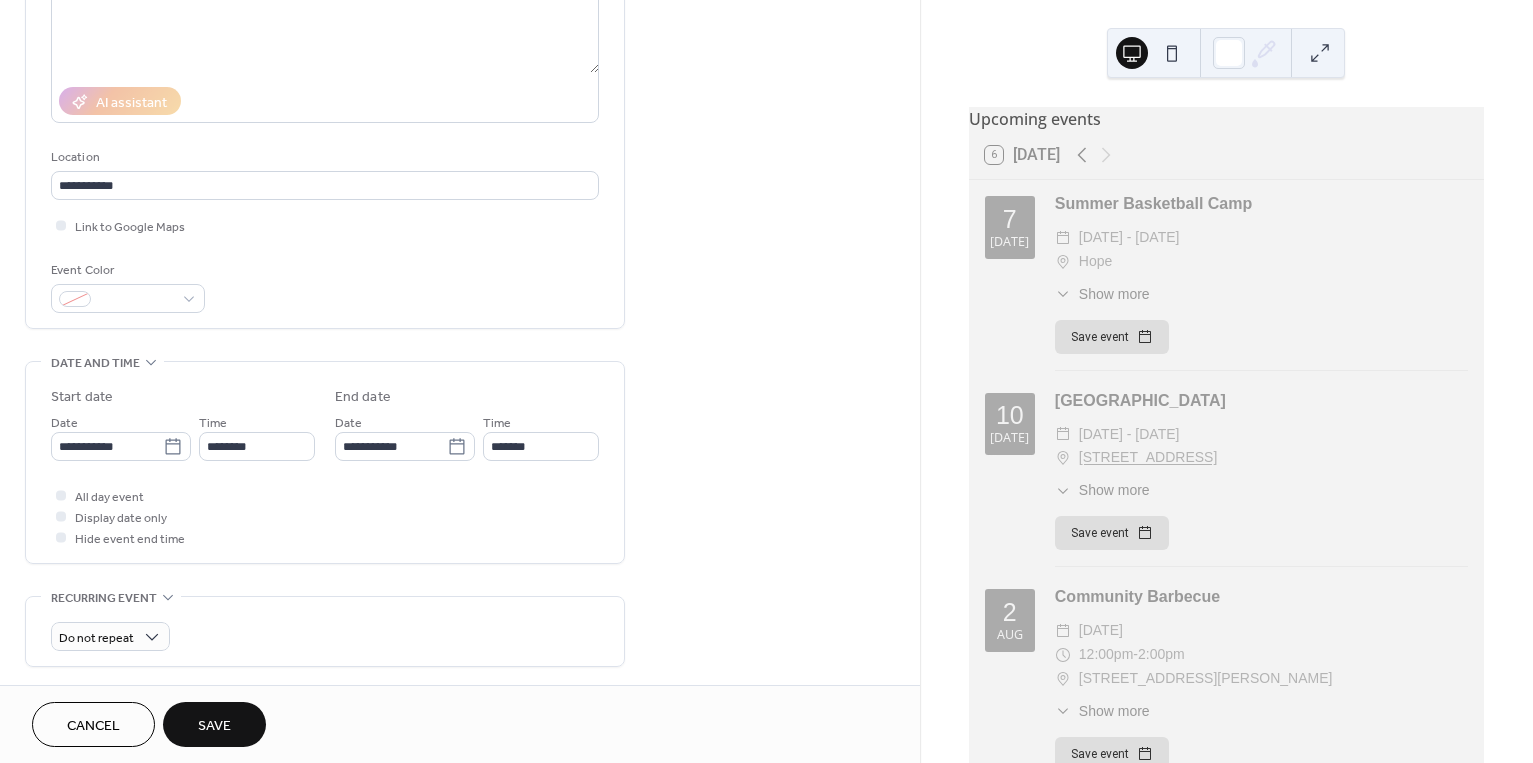 scroll, scrollTop: 299, scrollLeft: 0, axis: vertical 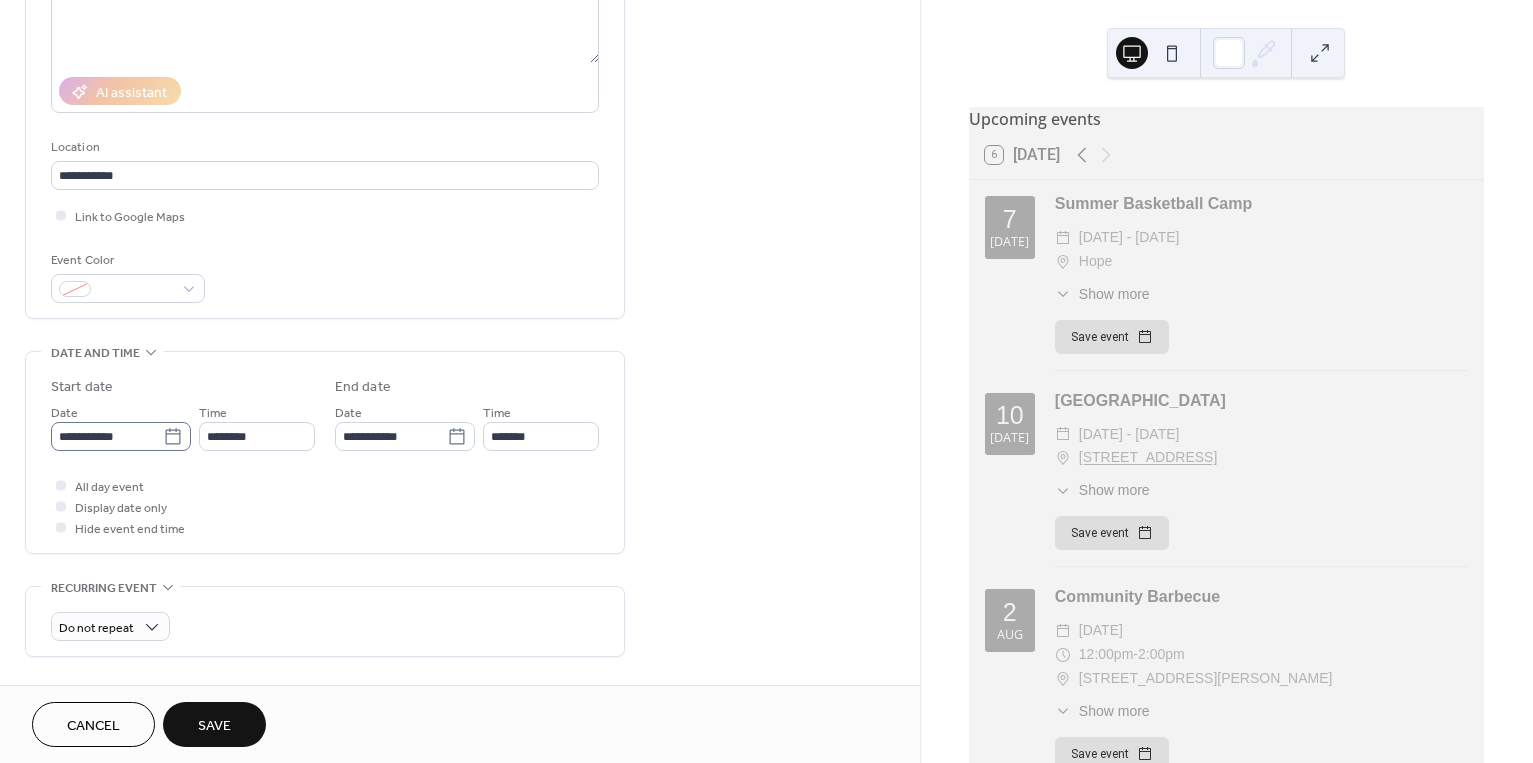 click 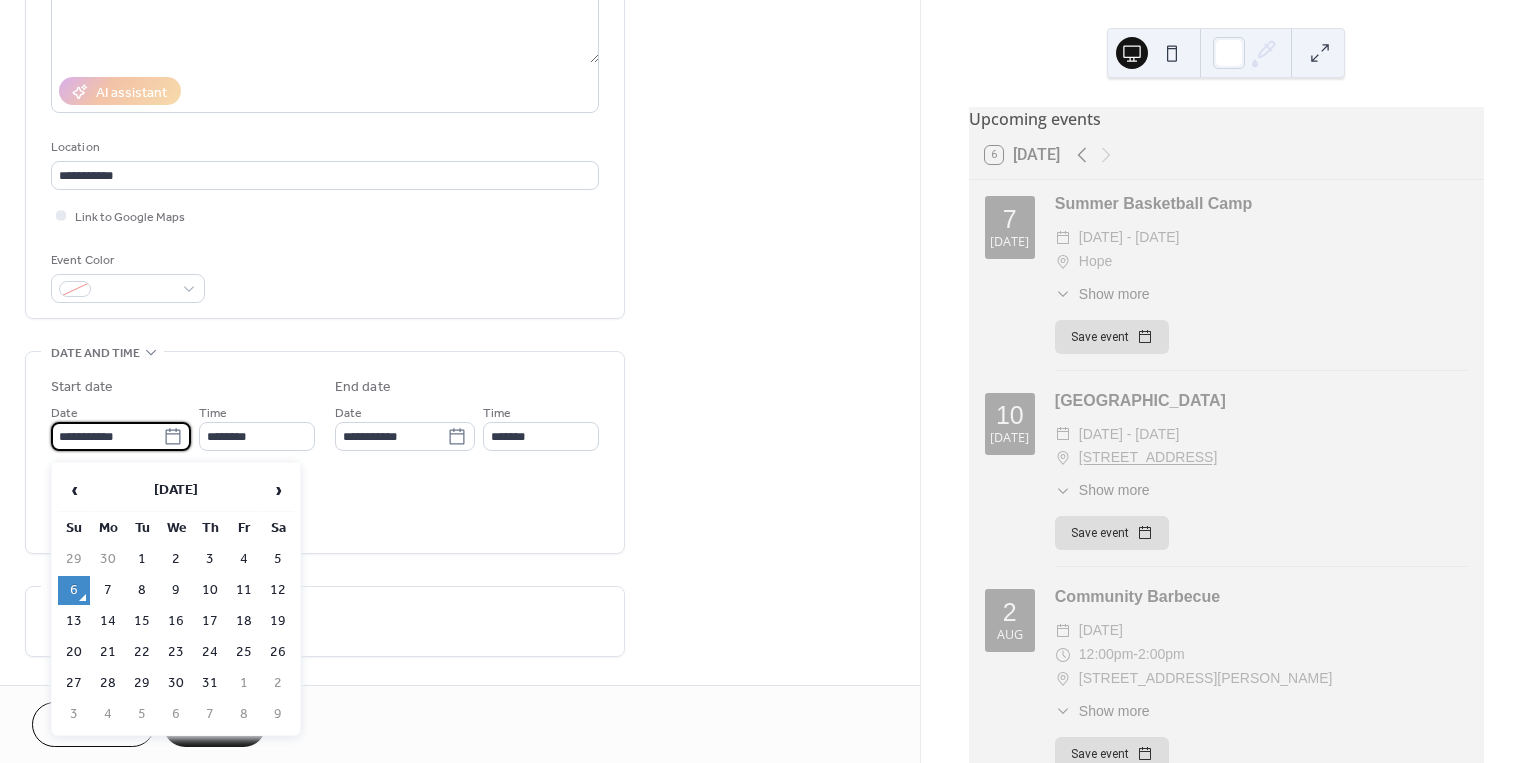 drag, startPoint x: 174, startPoint y: 658, endPoint x: 212, endPoint y: 625, distance: 50.32892 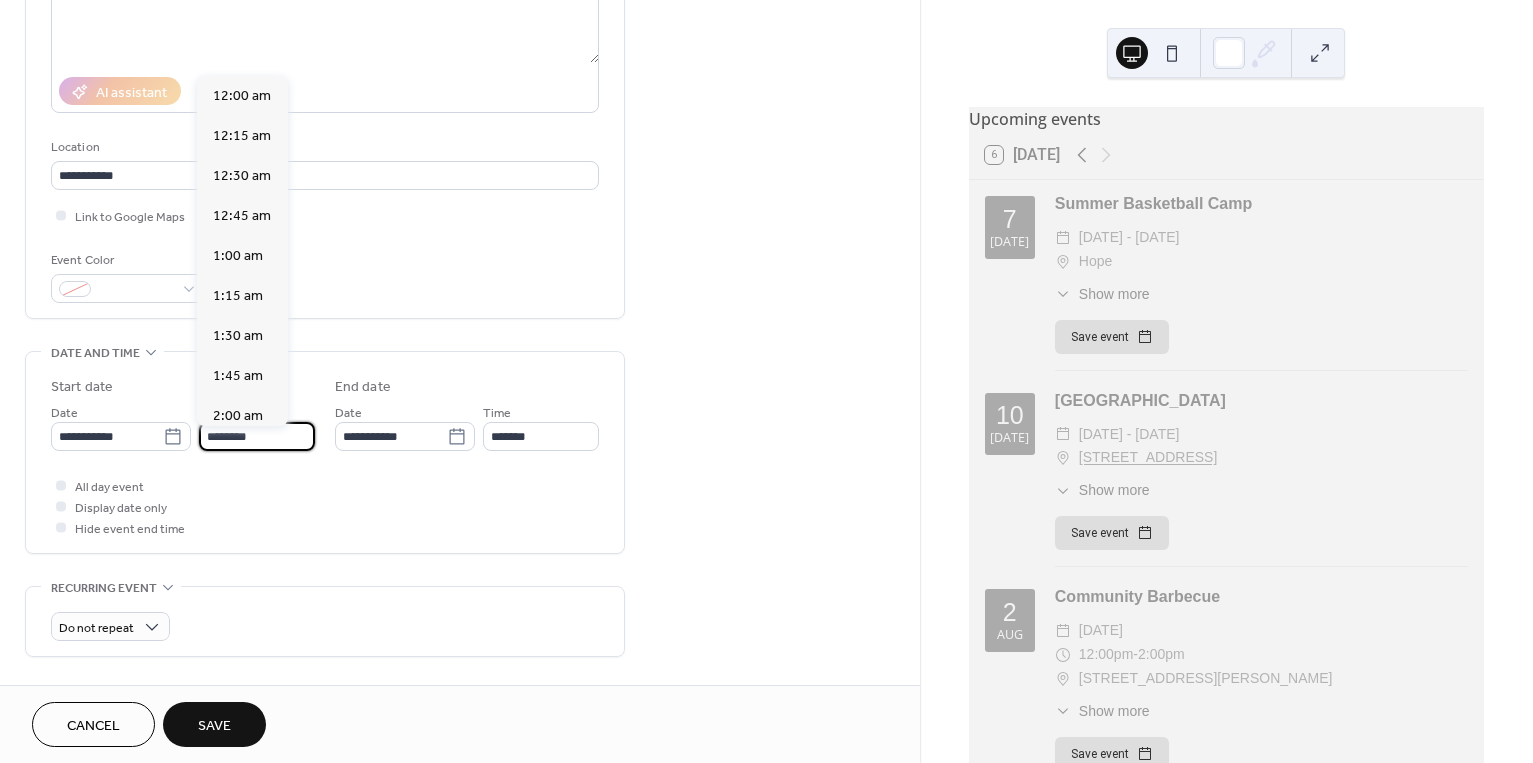 scroll, scrollTop: 1920, scrollLeft: 0, axis: vertical 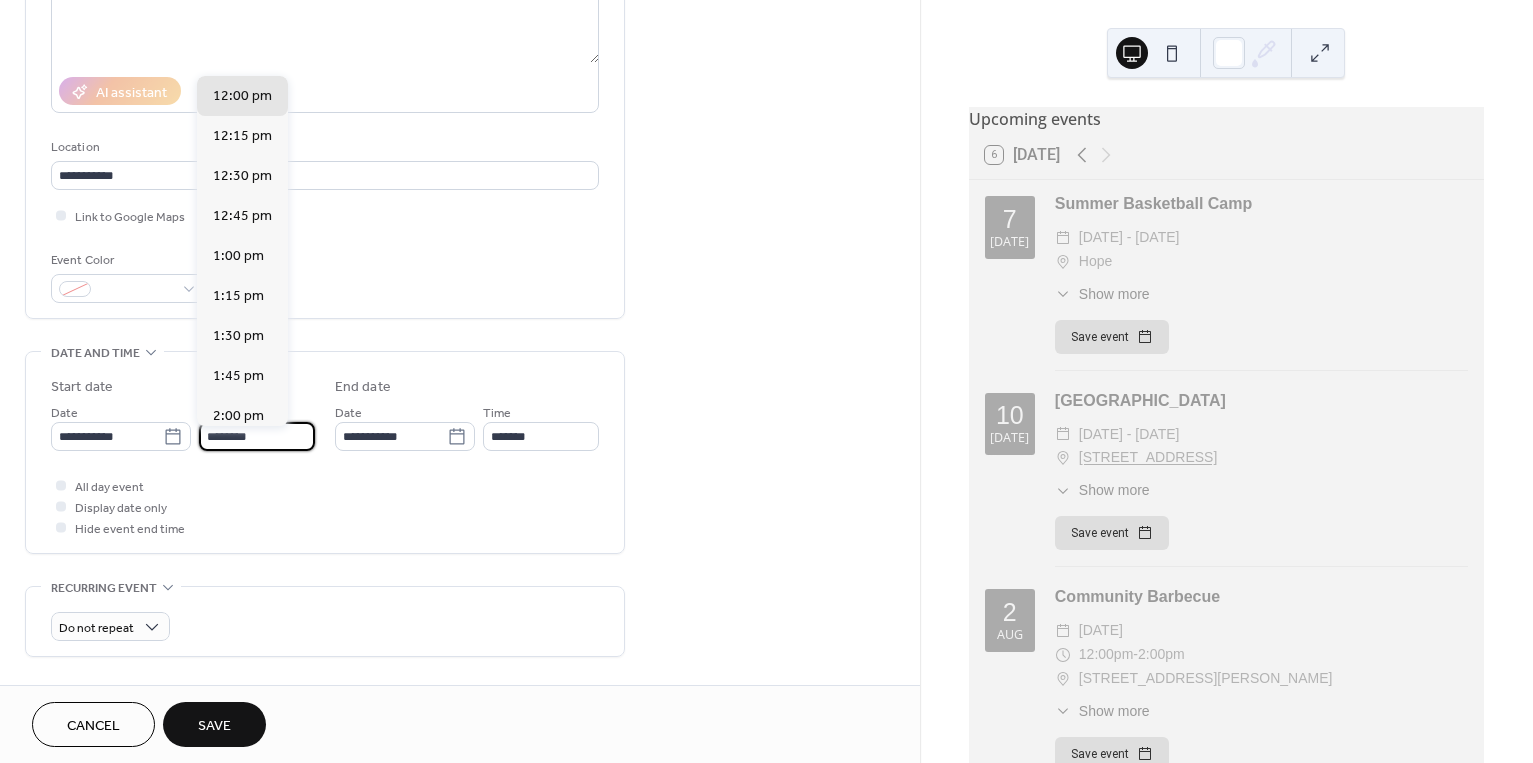 click on "********" at bounding box center (257, 436) 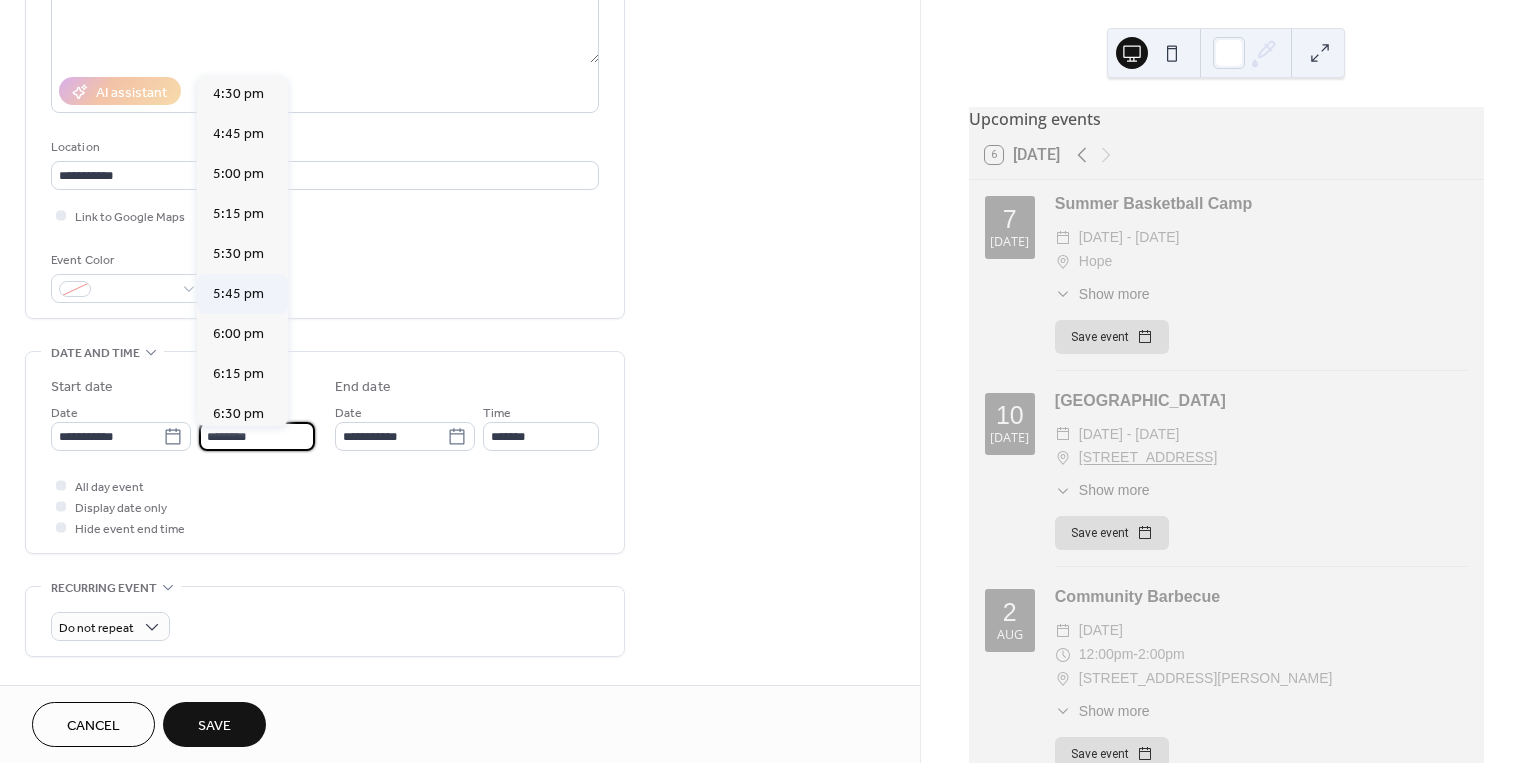 scroll, scrollTop: 2645, scrollLeft: 0, axis: vertical 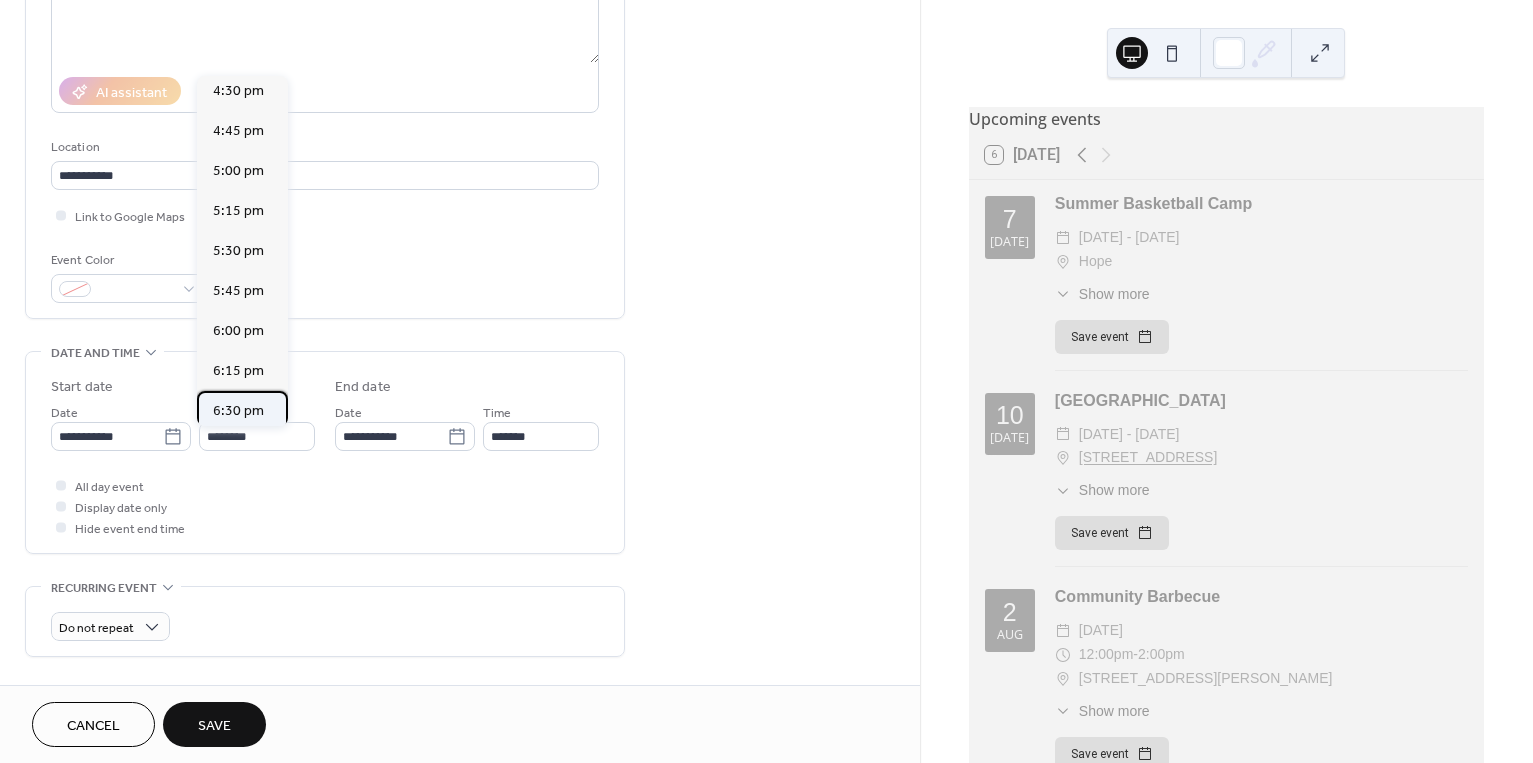 click on "6:30 pm" at bounding box center (238, 411) 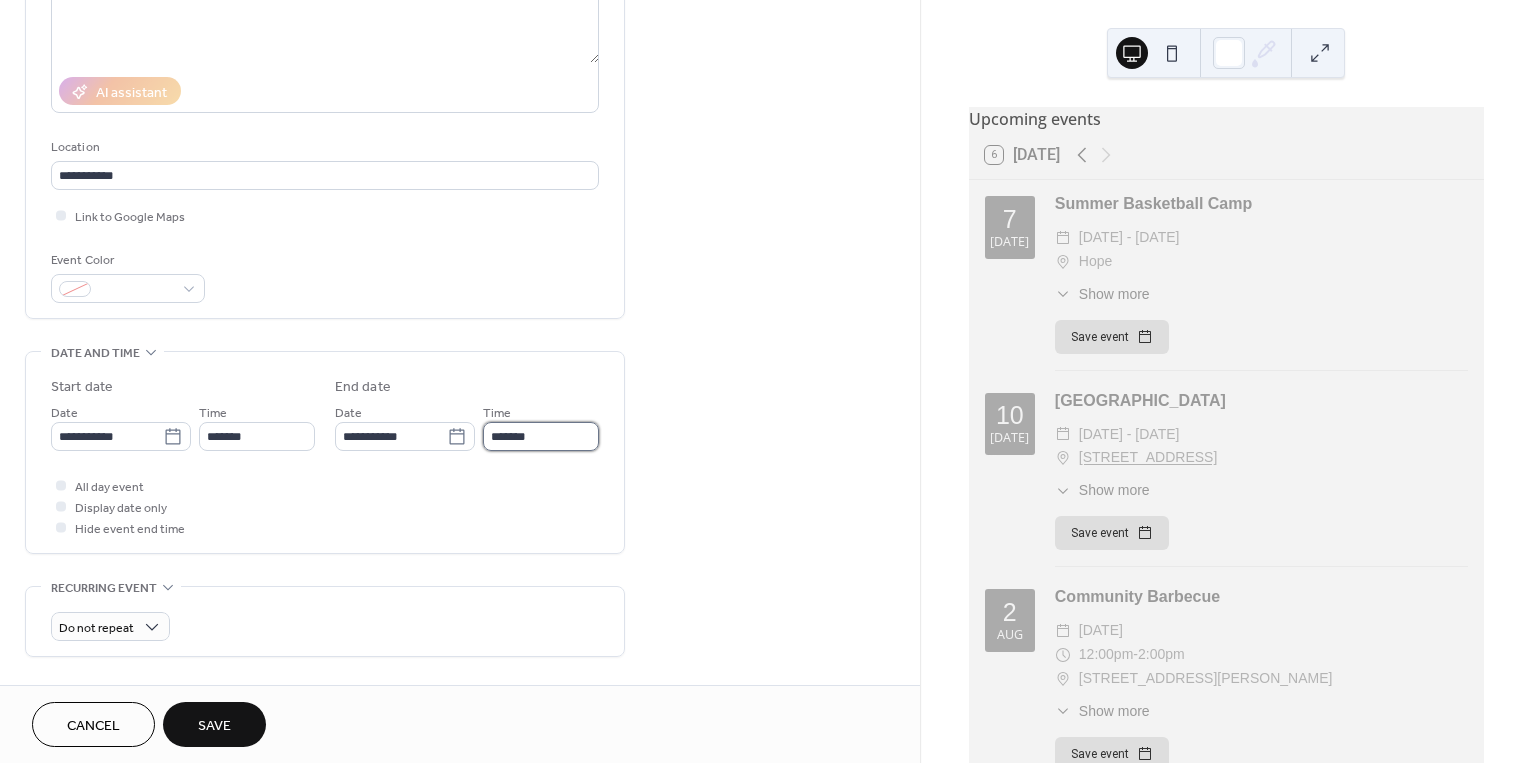 click on "*******" at bounding box center (541, 436) 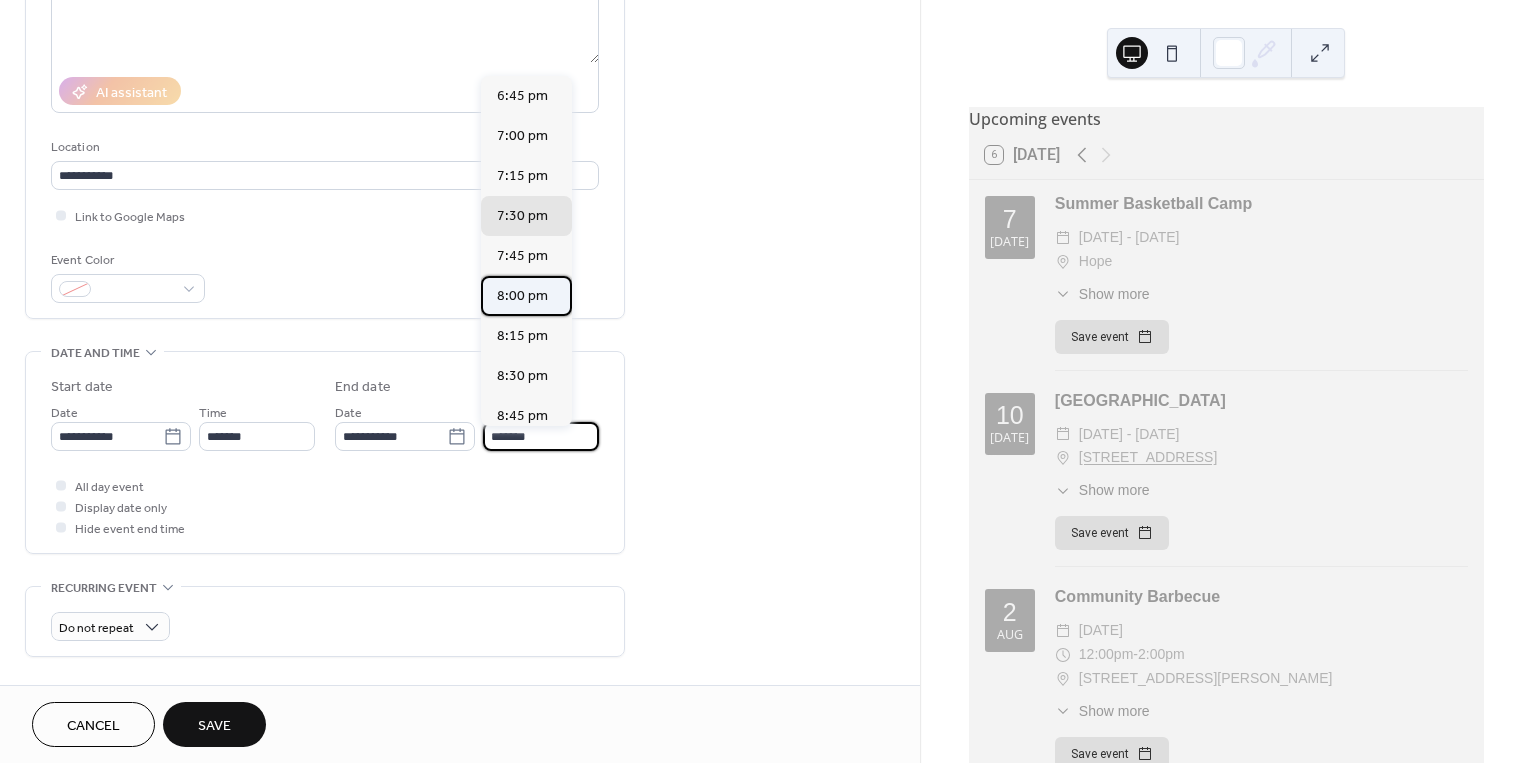 click on "8:00 pm" at bounding box center [522, 296] 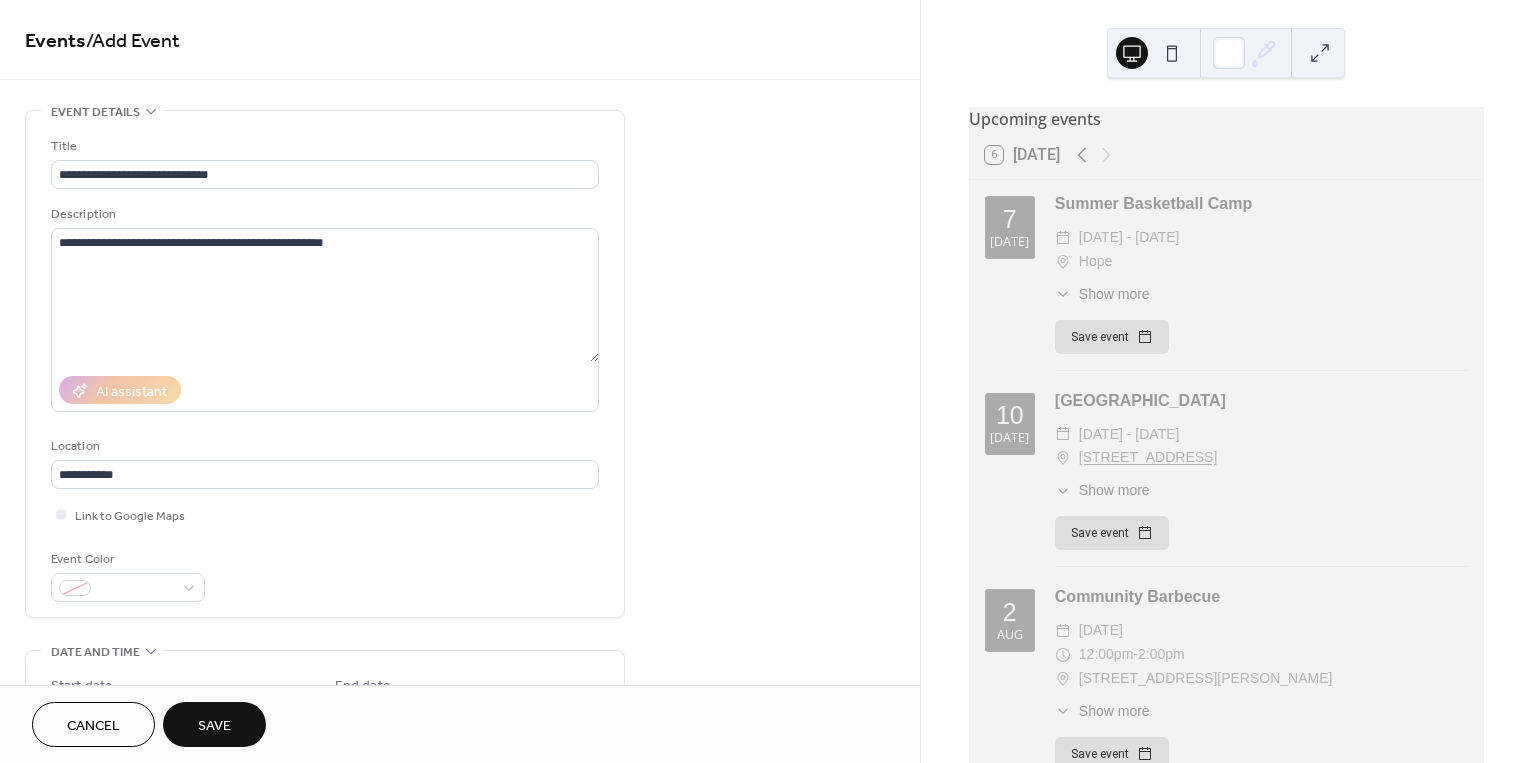 scroll, scrollTop: 0, scrollLeft: 0, axis: both 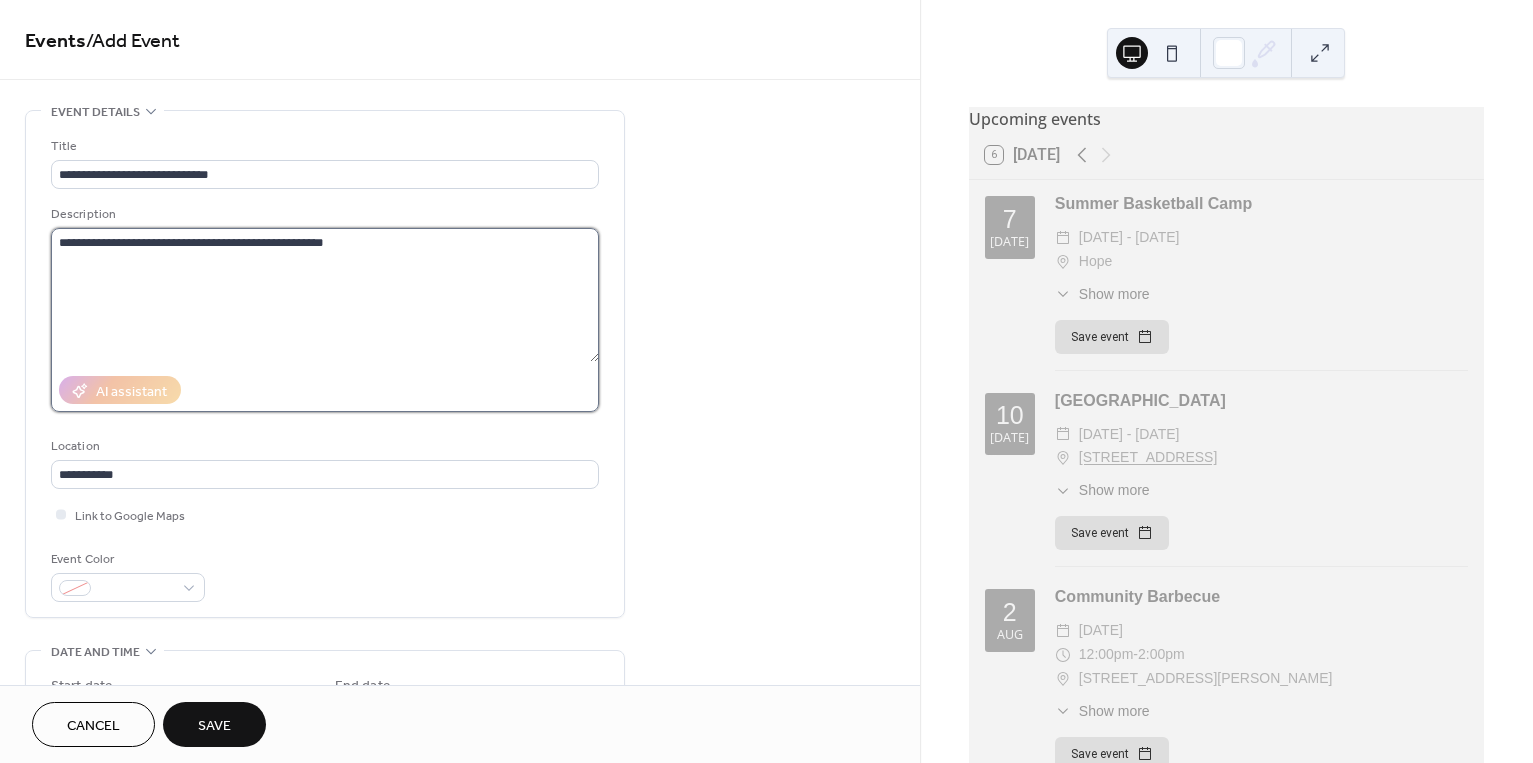 click on "**********" at bounding box center (325, 295) 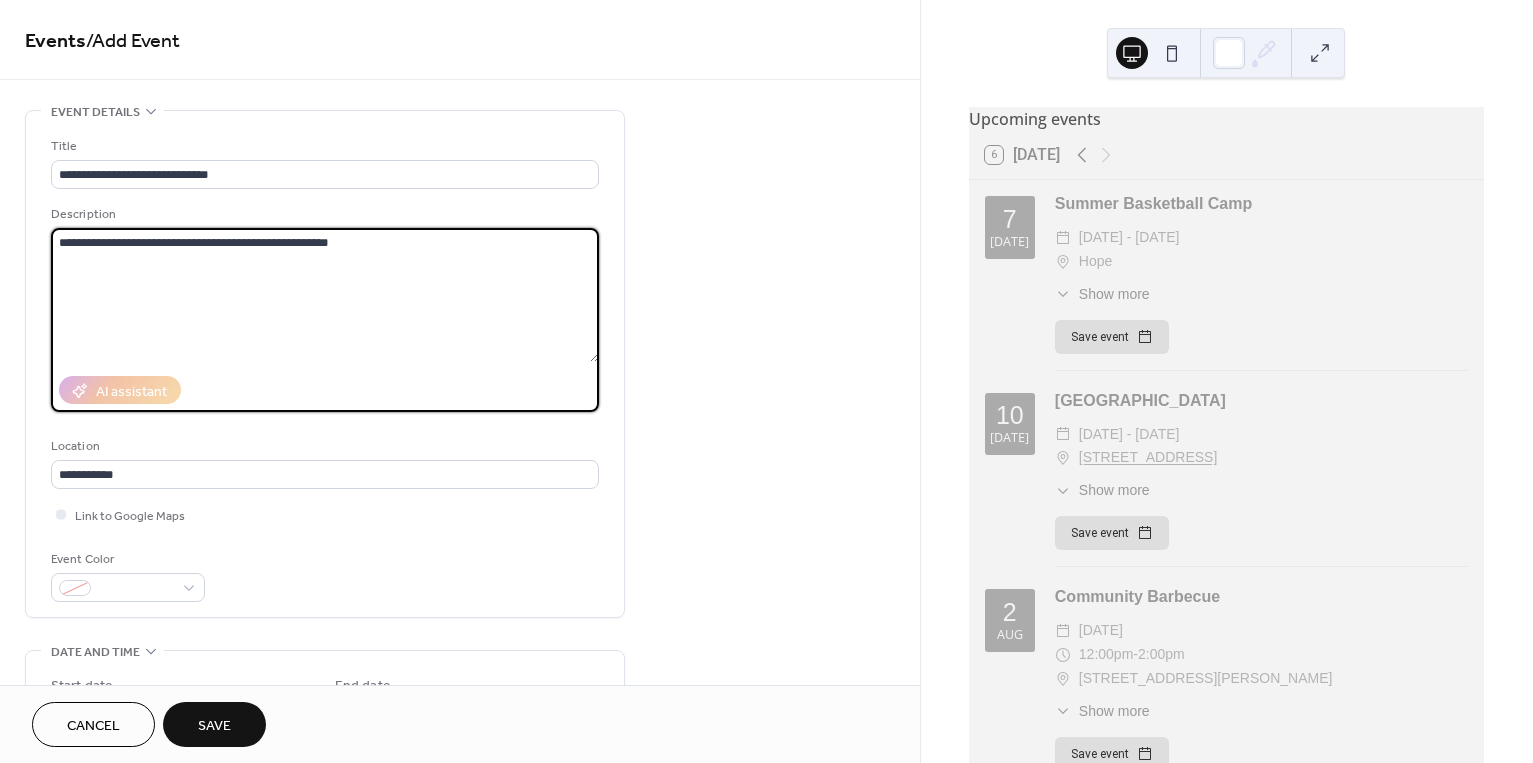 drag, startPoint x: 414, startPoint y: 252, endPoint x: 488, endPoint y: 293, distance: 84.59905 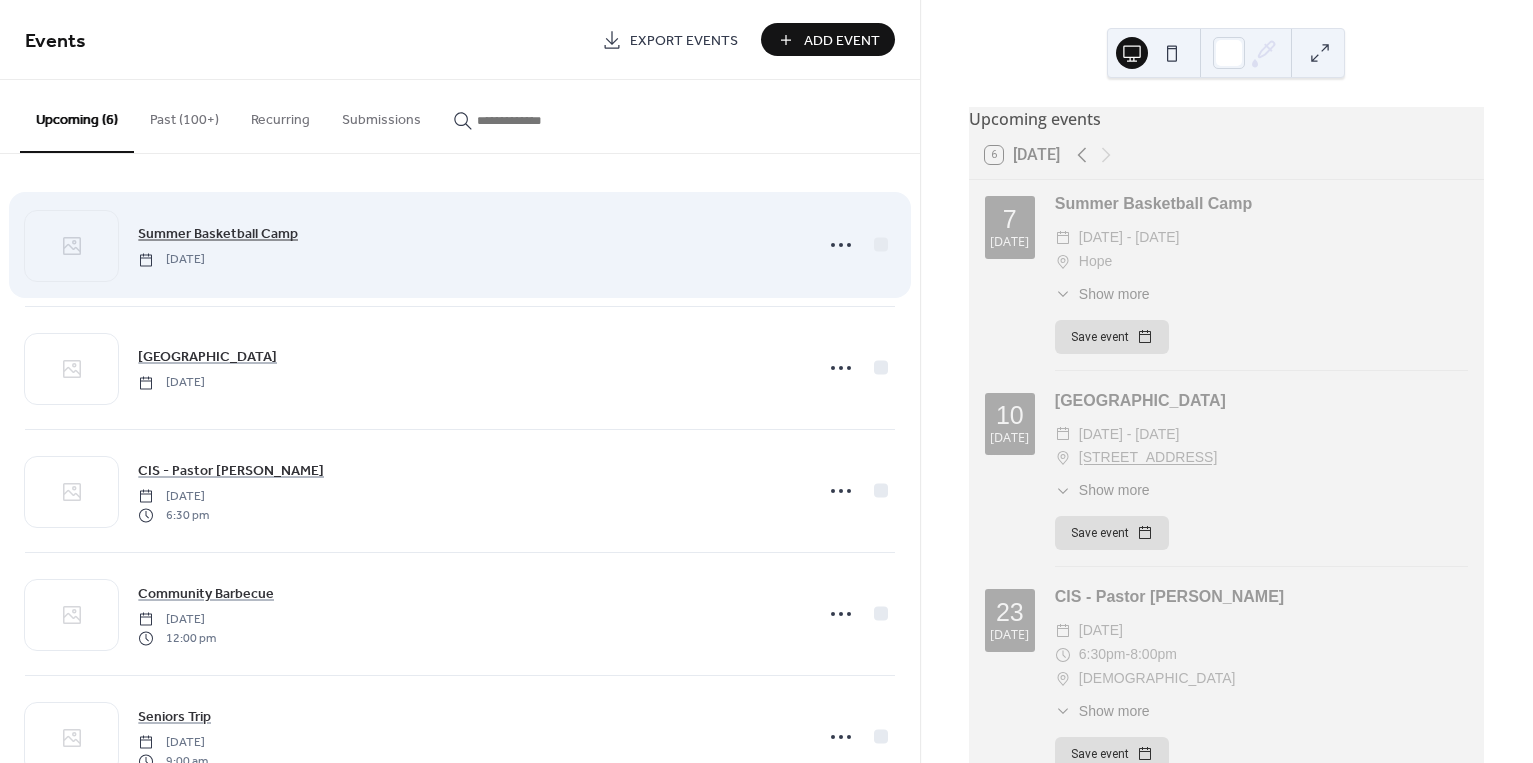 scroll, scrollTop: 0, scrollLeft: 0, axis: both 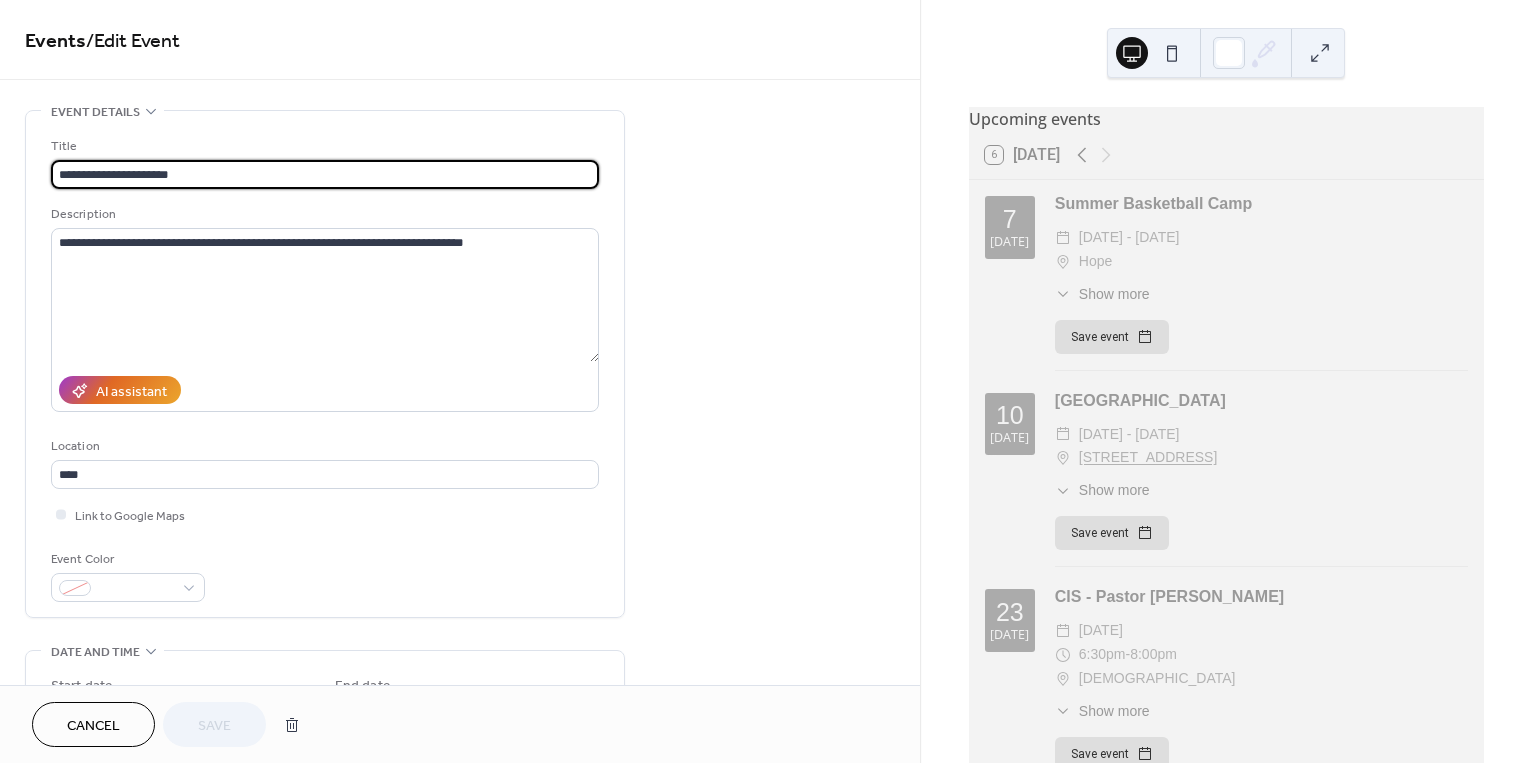 click on "Cancel" at bounding box center (93, 726) 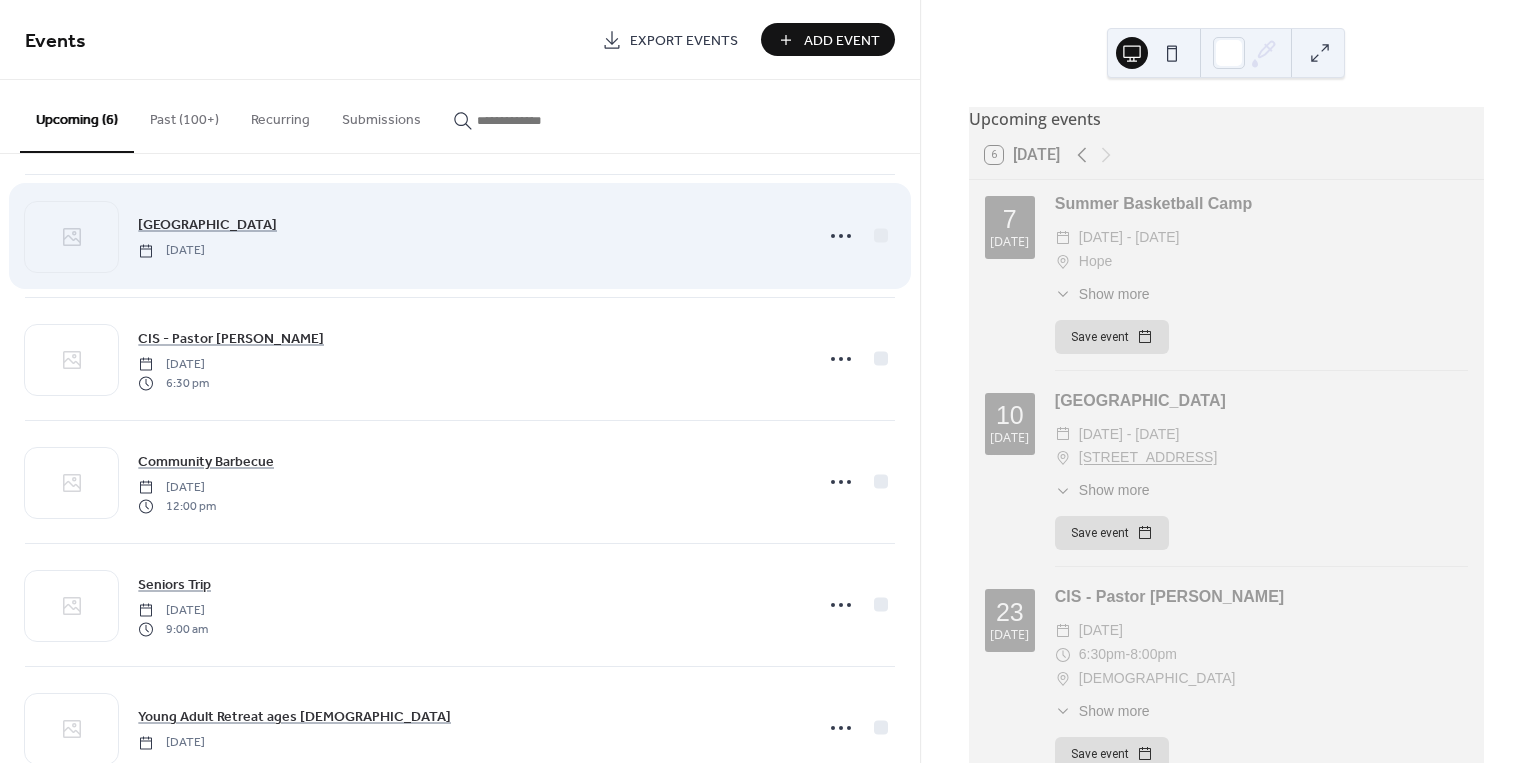 scroll, scrollTop: 125, scrollLeft: 0, axis: vertical 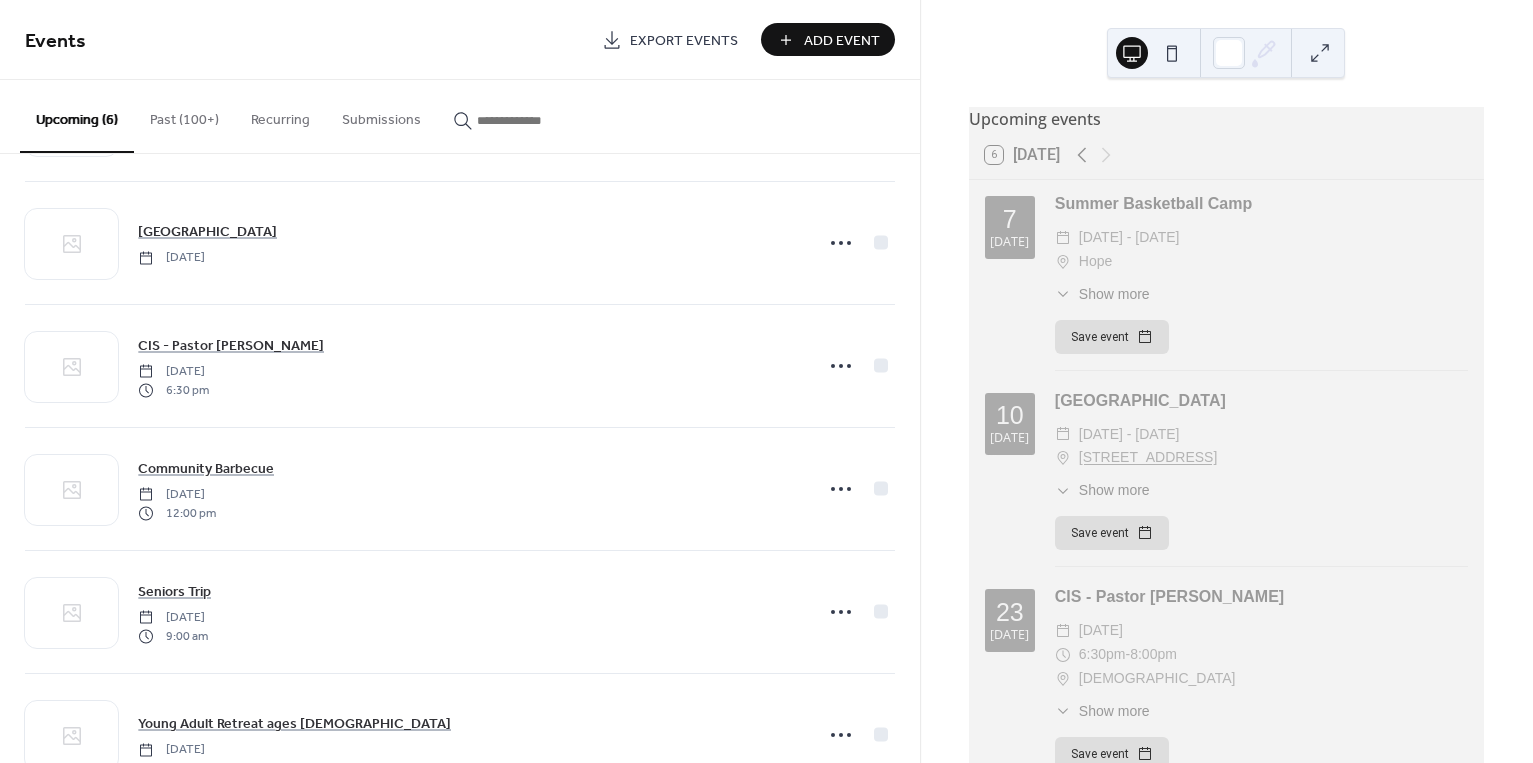 click on "CIS - Pastor Michael Panasenko" at bounding box center (231, 346) 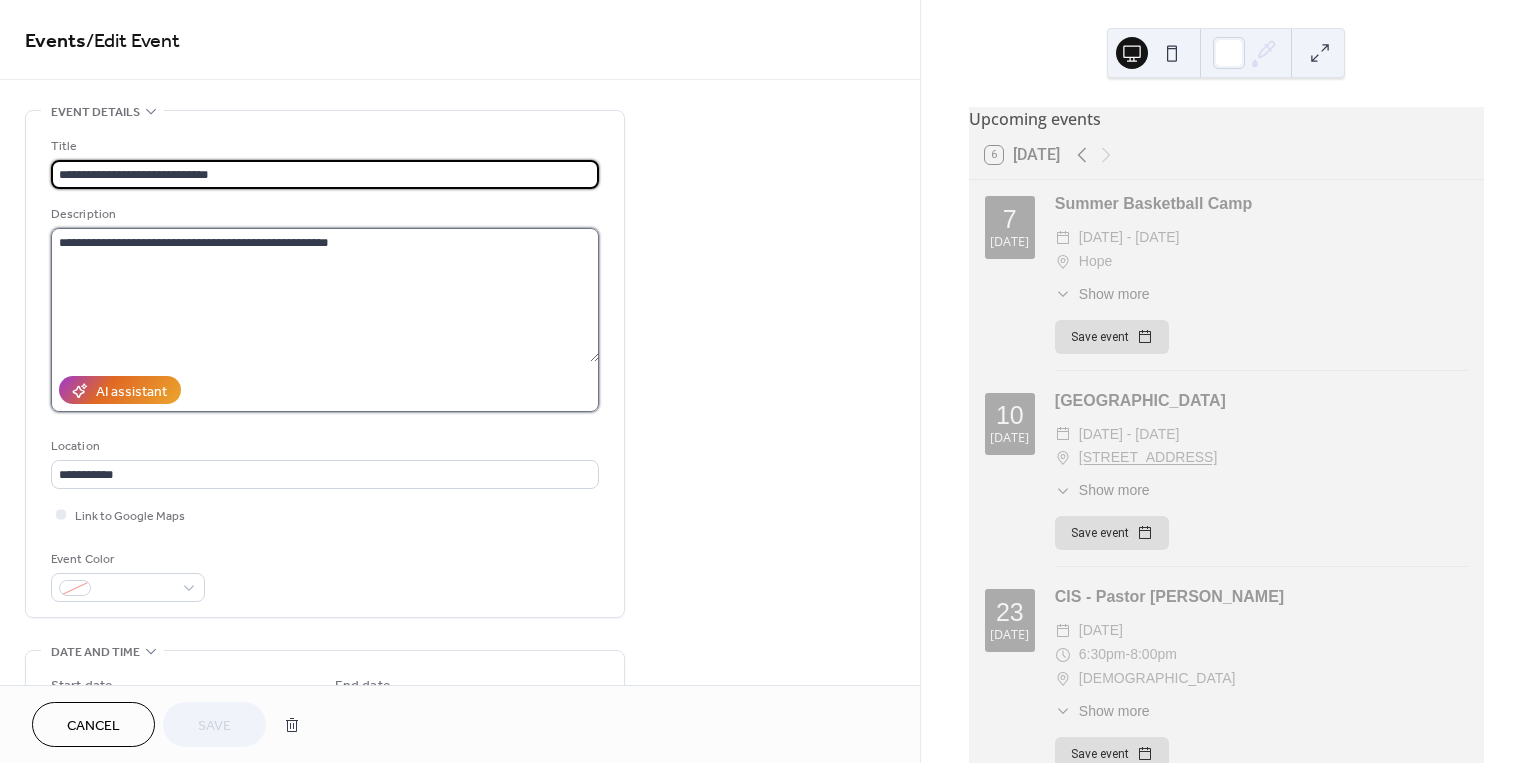 click on "**********" at bounding box center [325, 295] 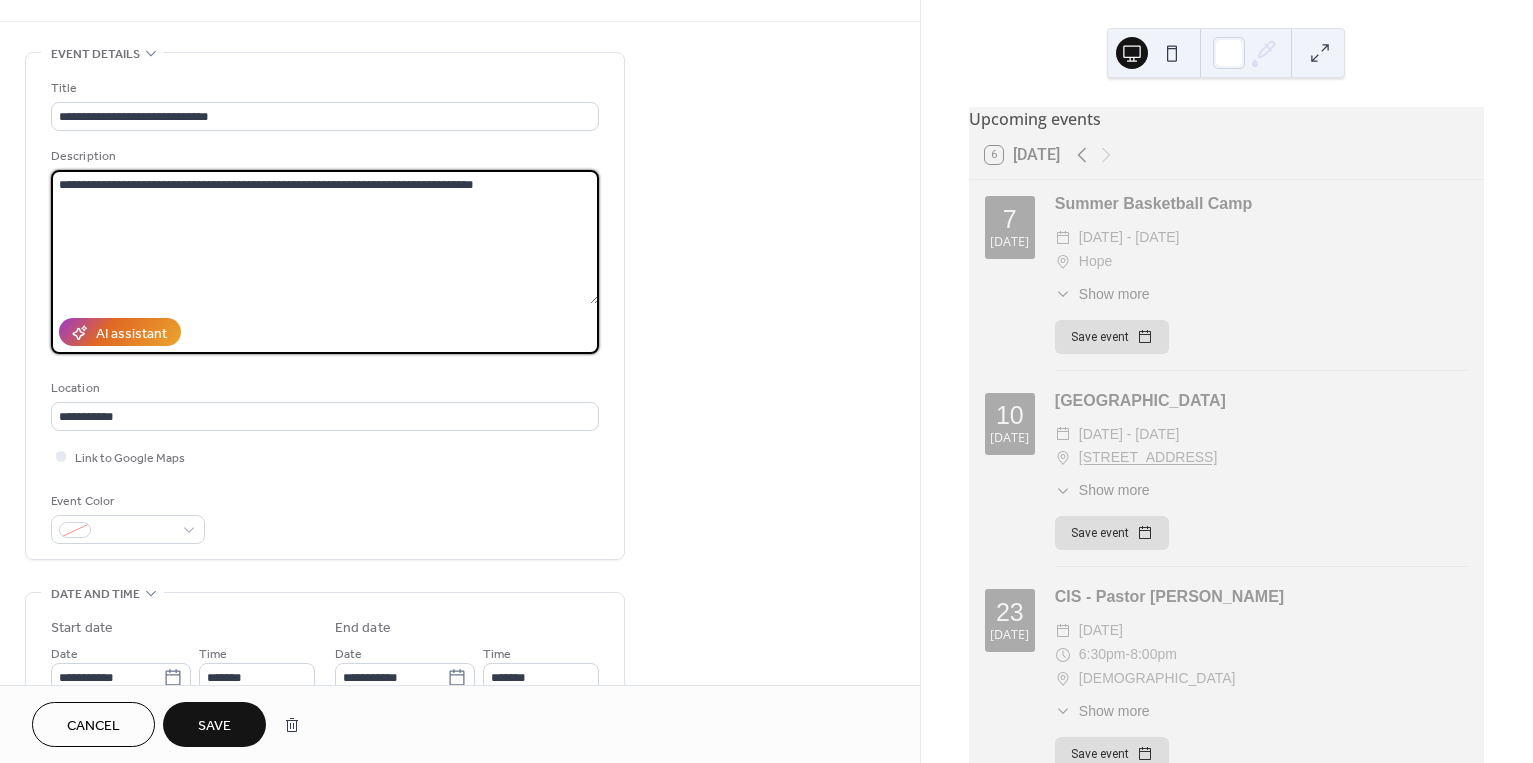 scroll, scrollTop: 43, scrollLeft: 0, axis: vertical 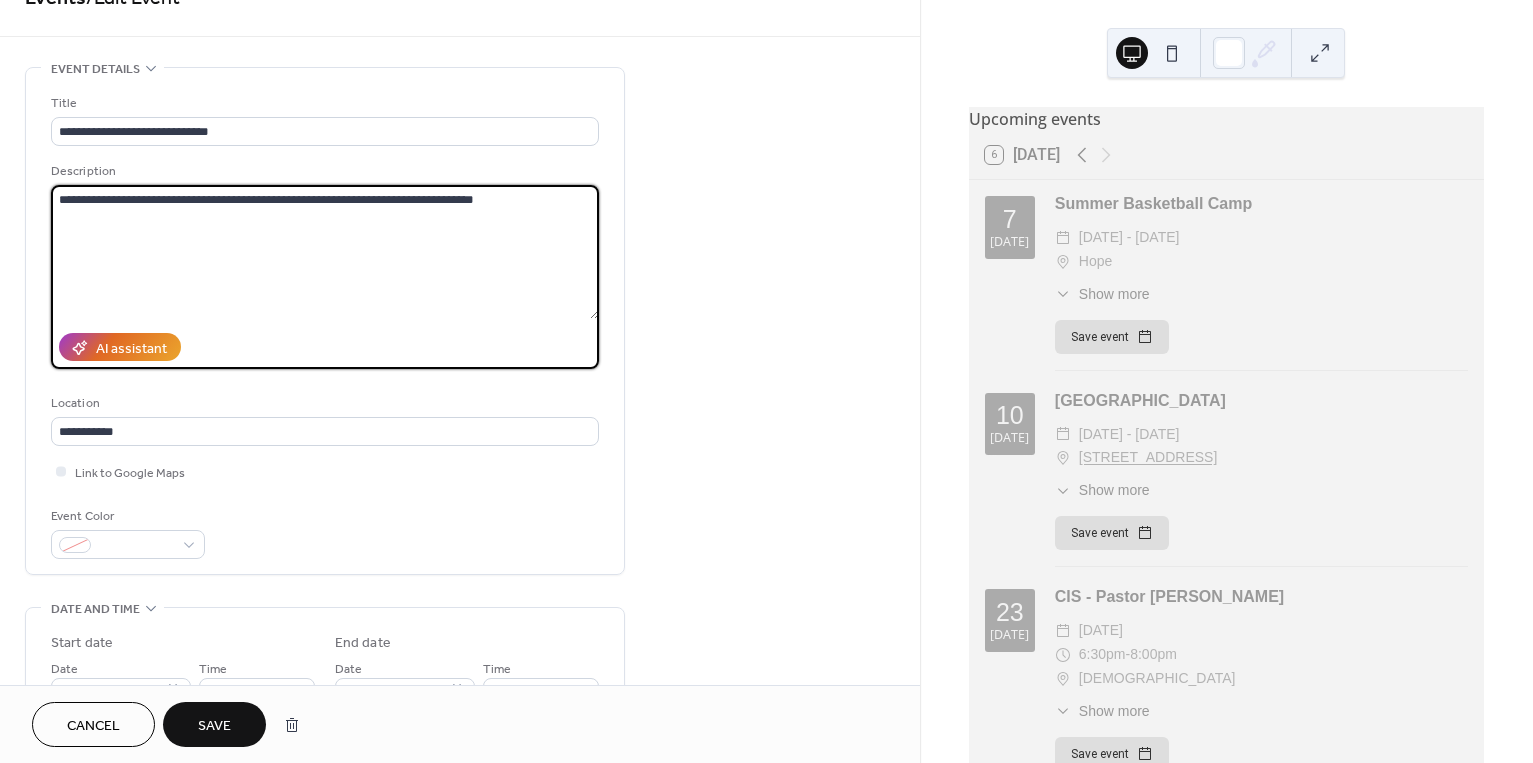 type on "**********" 